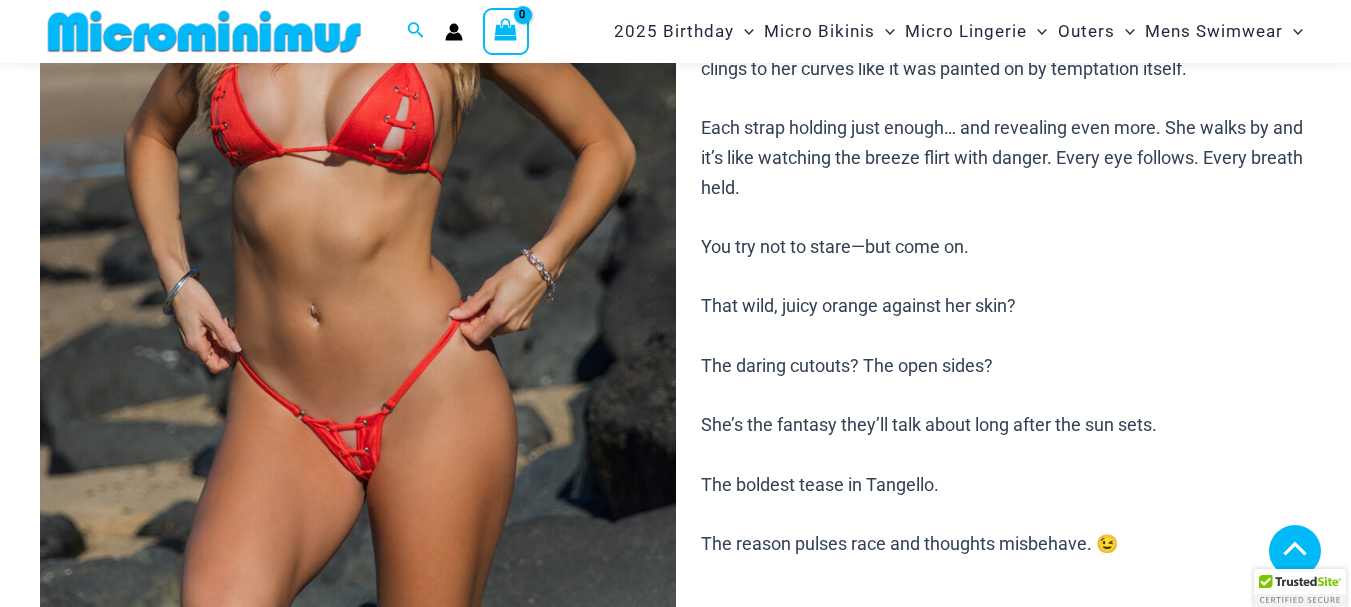 scroll, scrollTop: 482, scrollLeft: 0, axis: vertical 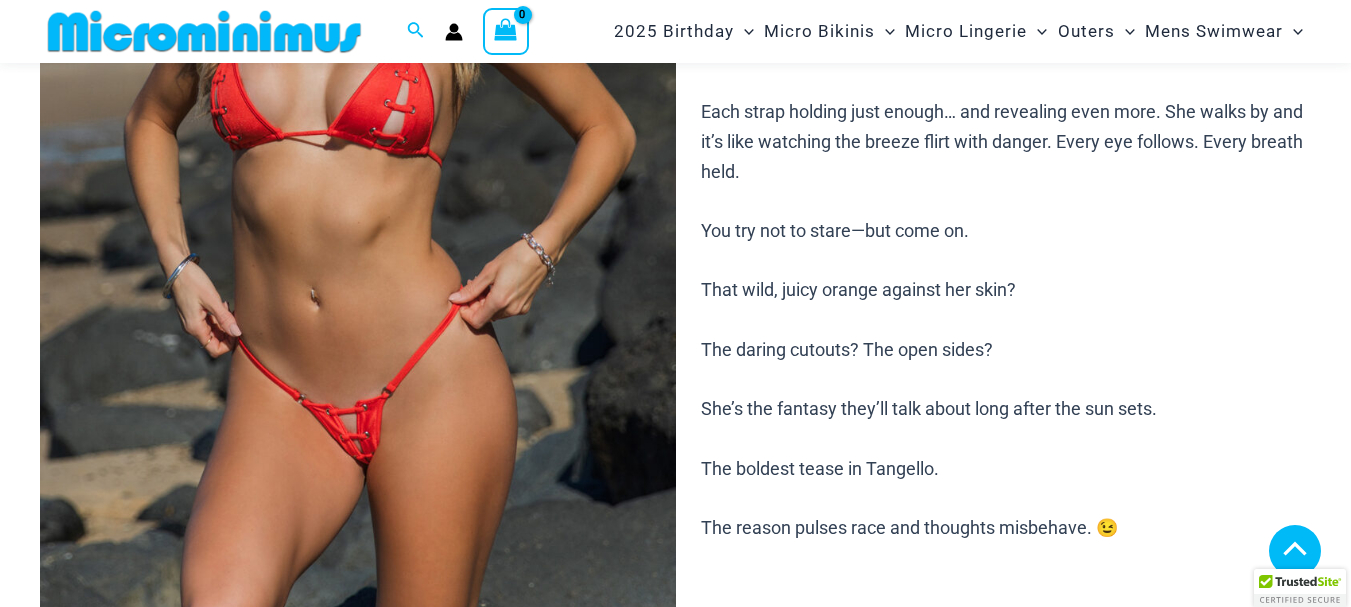 type on "**********" 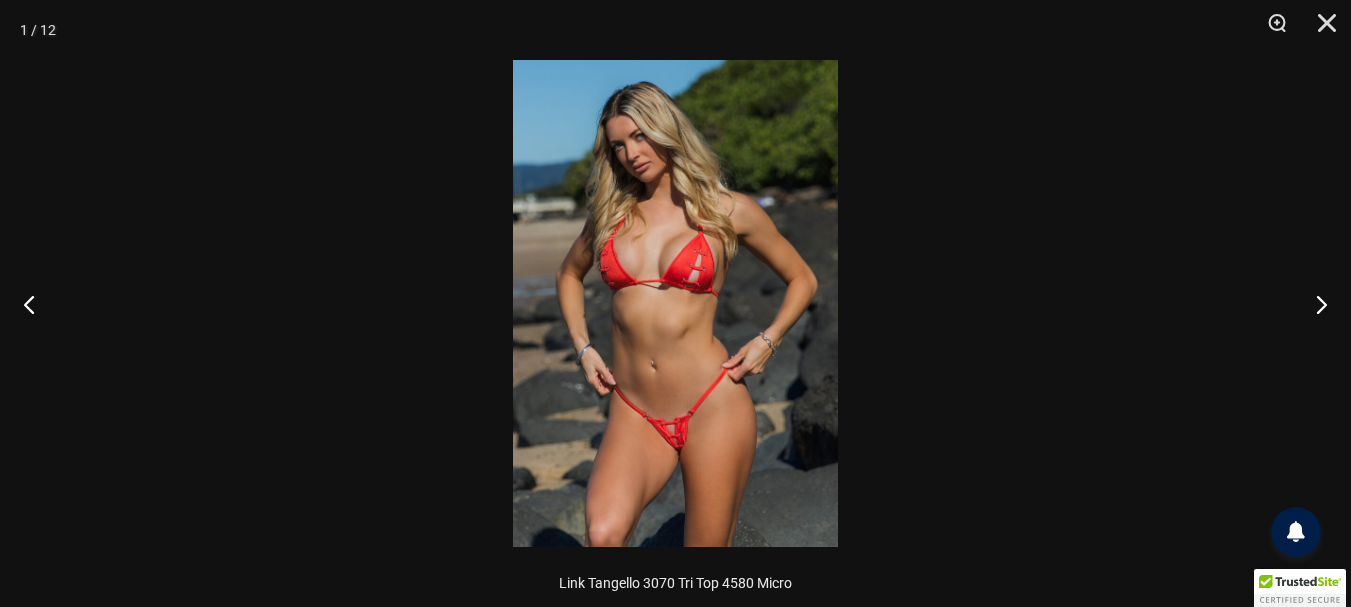 click at bounding box center [675, 303] 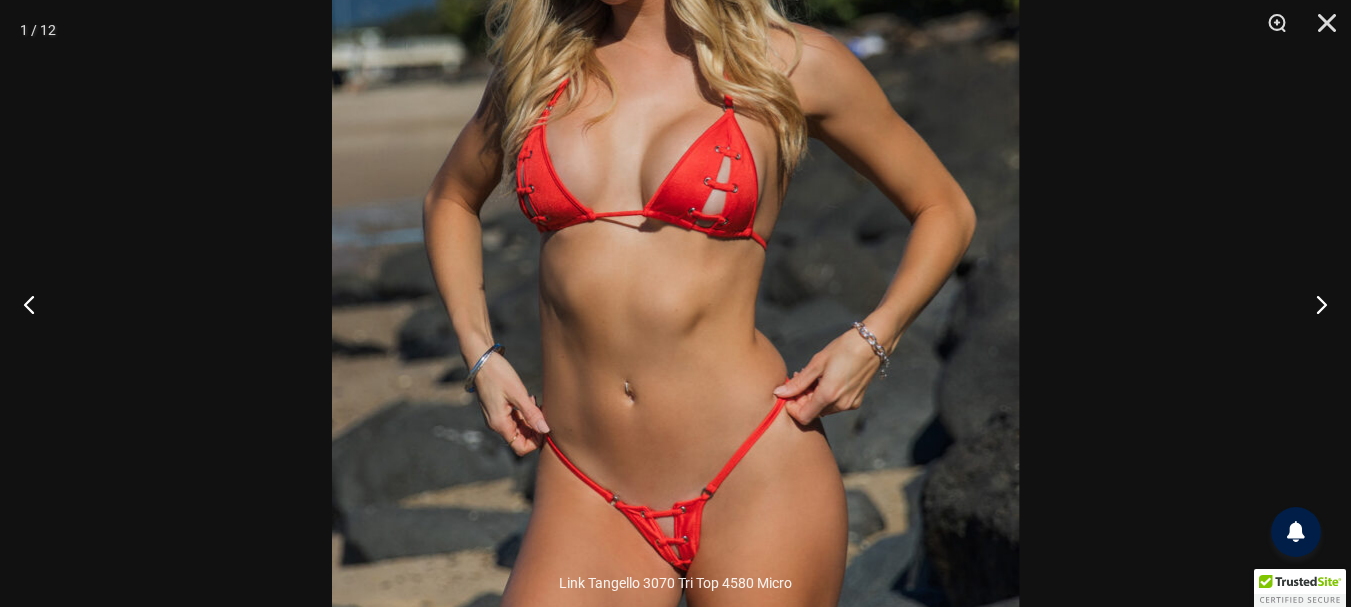 click at bounding box center (675, 261) 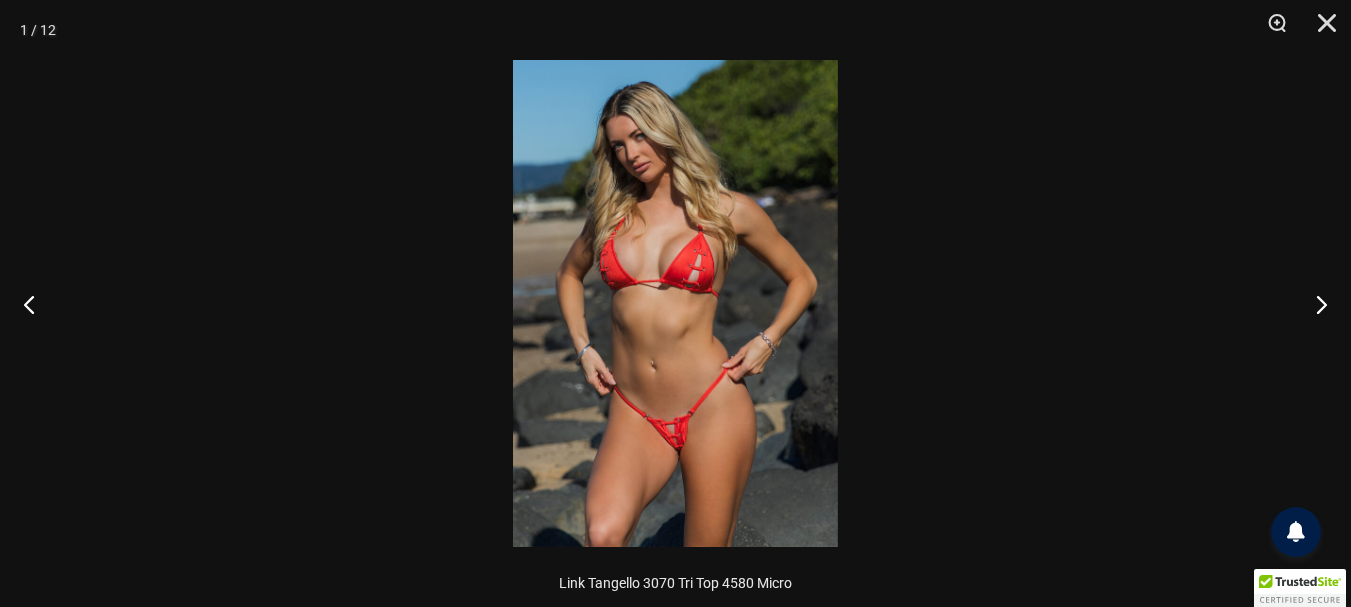 click at bounding box center (675, 303) 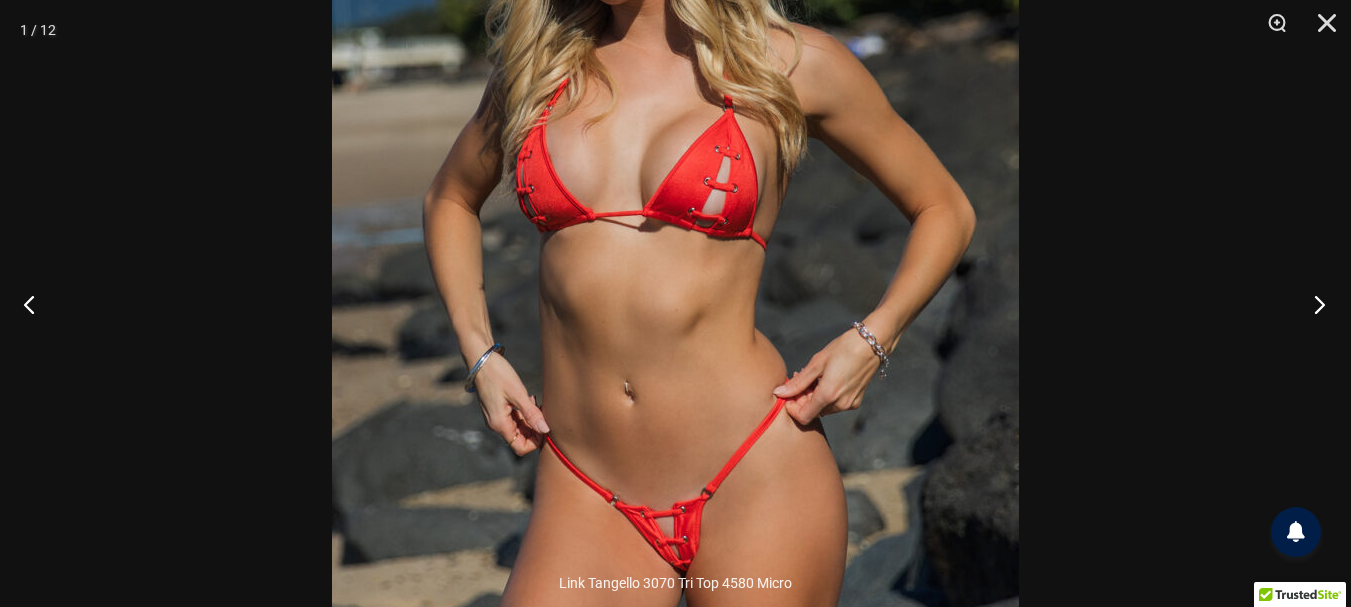 click at bounding box center (1313, 304) 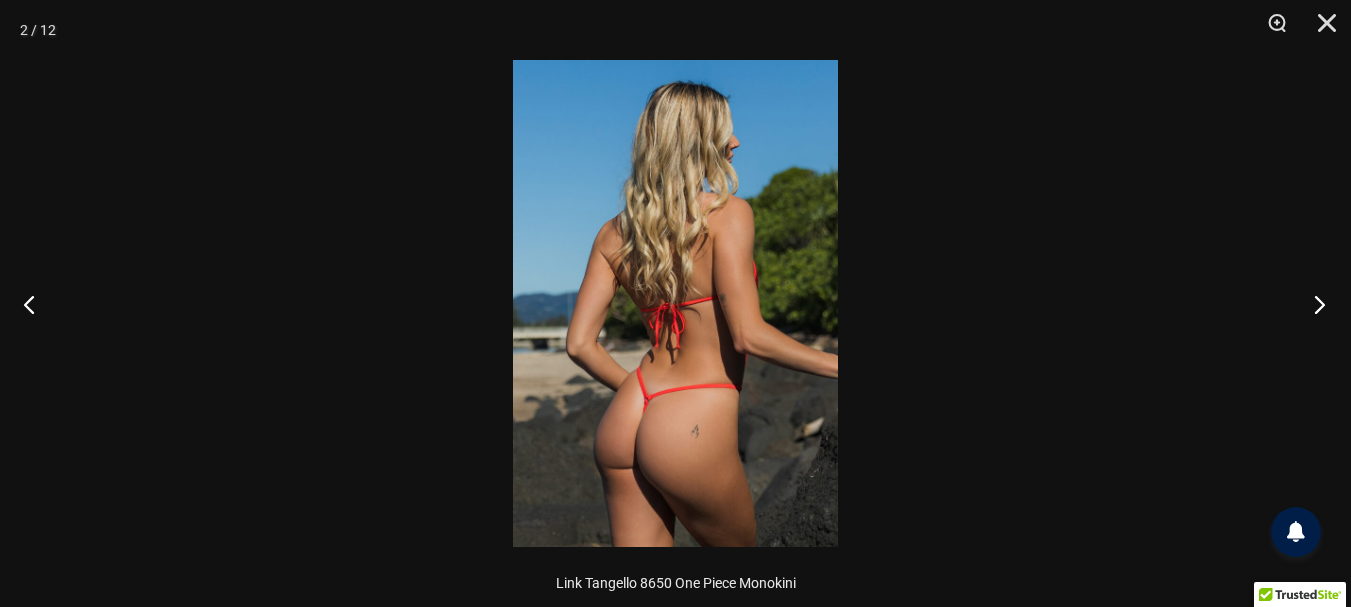 click at bounding box center (1313, 304) 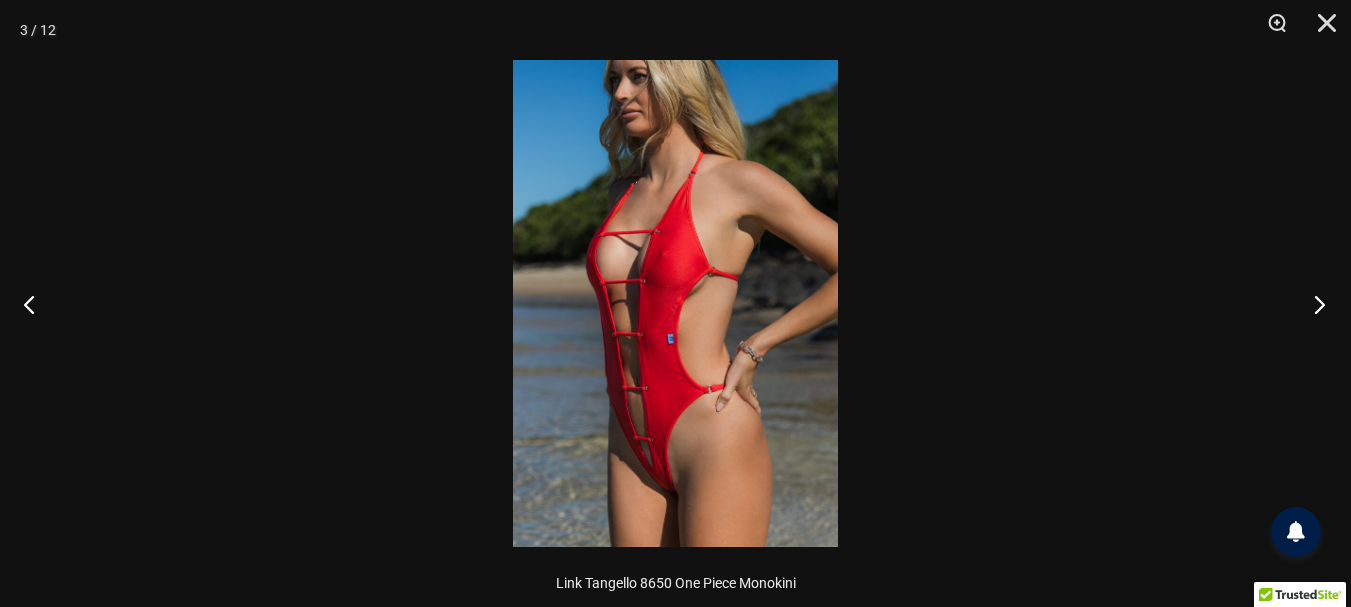click at bounding box center (1313, 304) 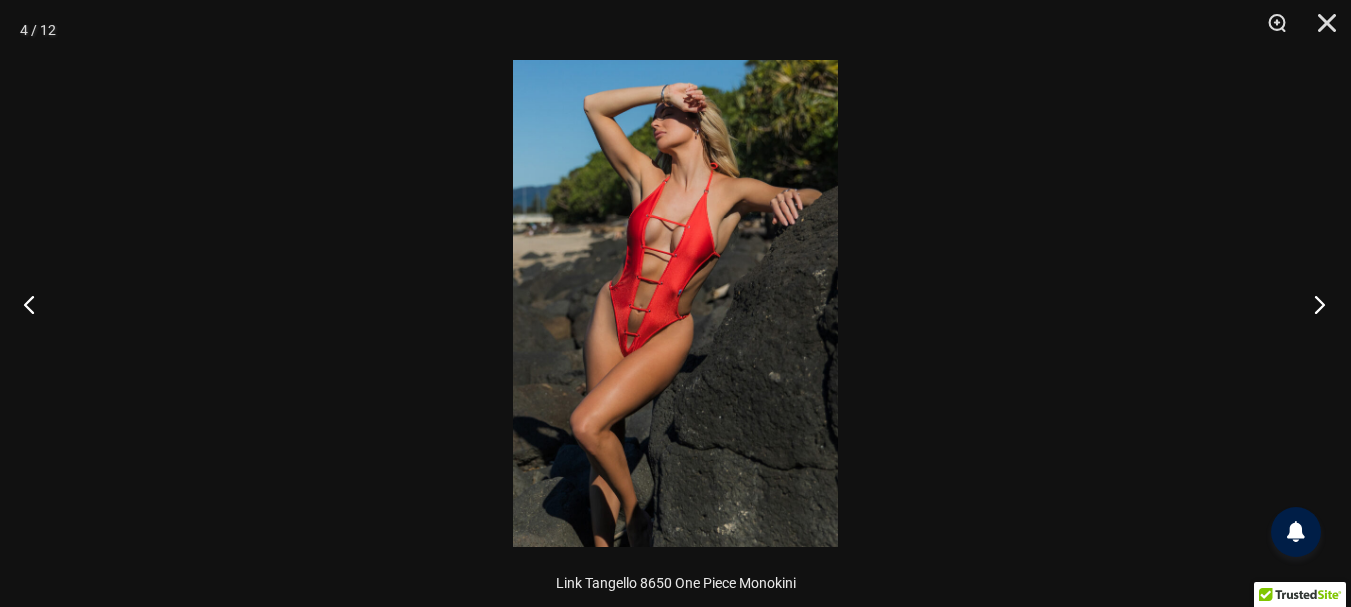 click at bounding box center (1313, 304) 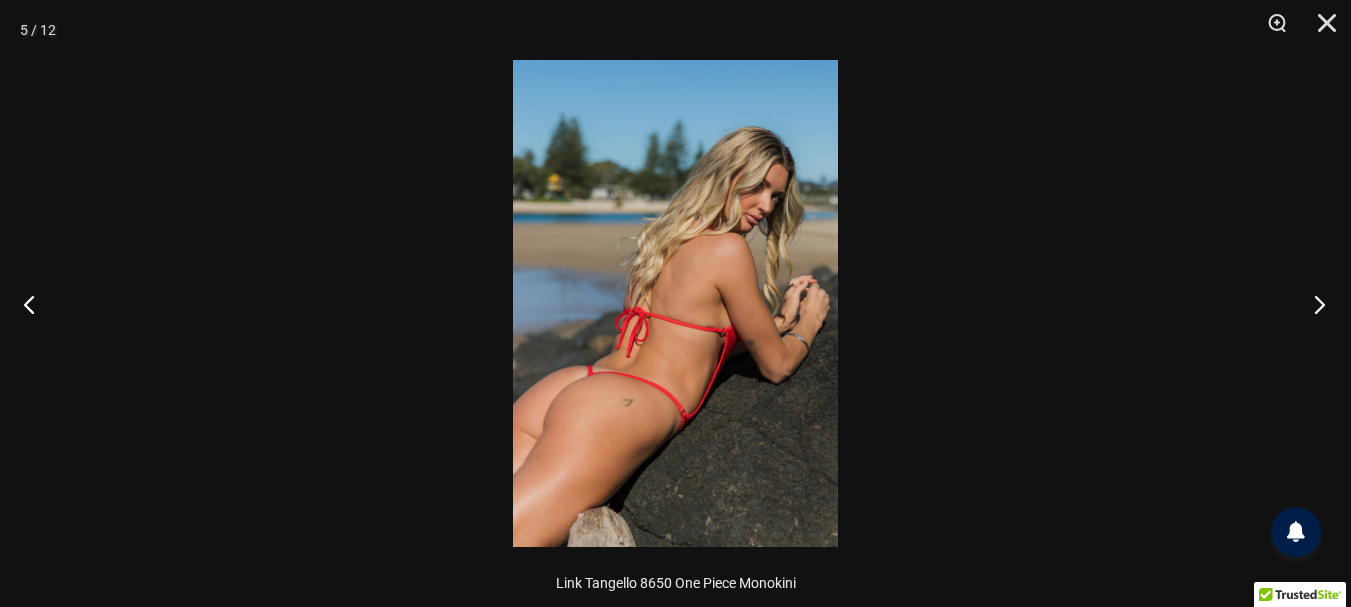 click at bounding box center (1313, 304) 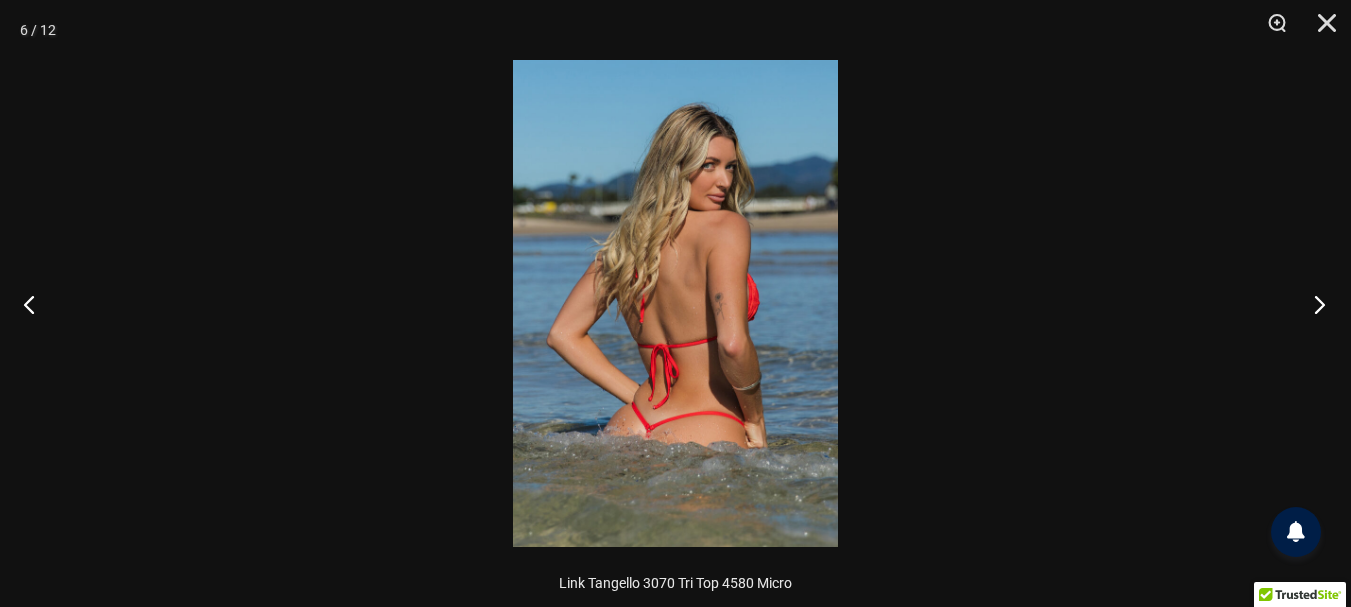 click at bounding box center [1313, 304] 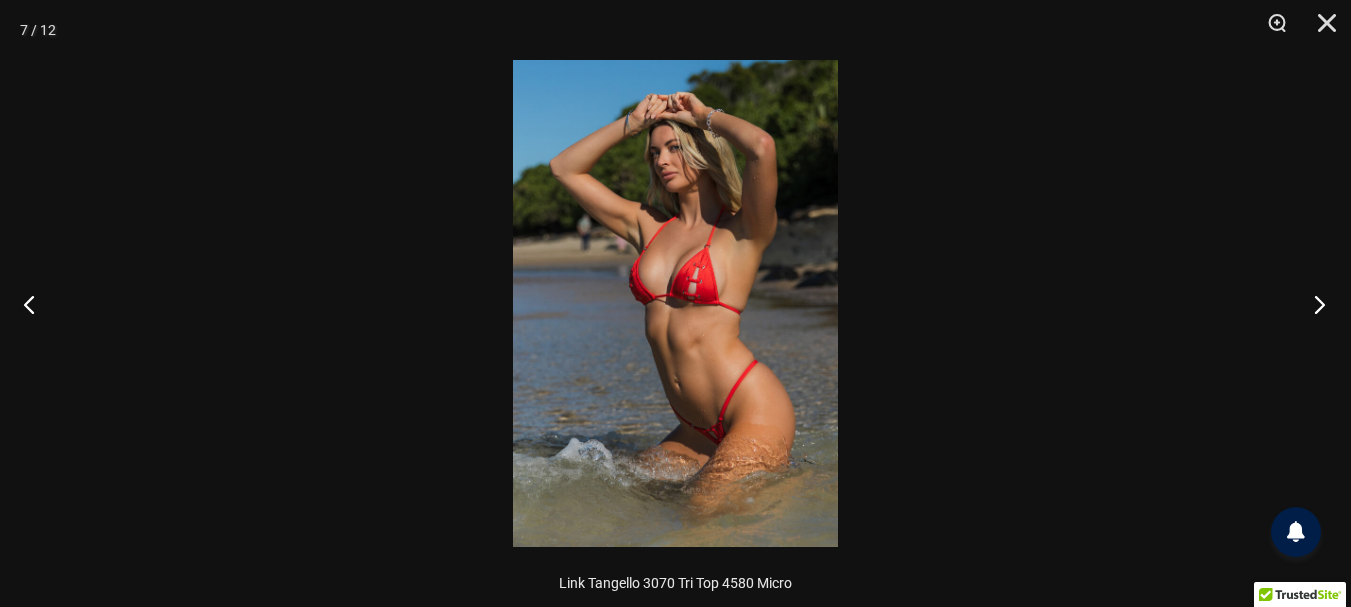 click at bounding box center (1313, 304) 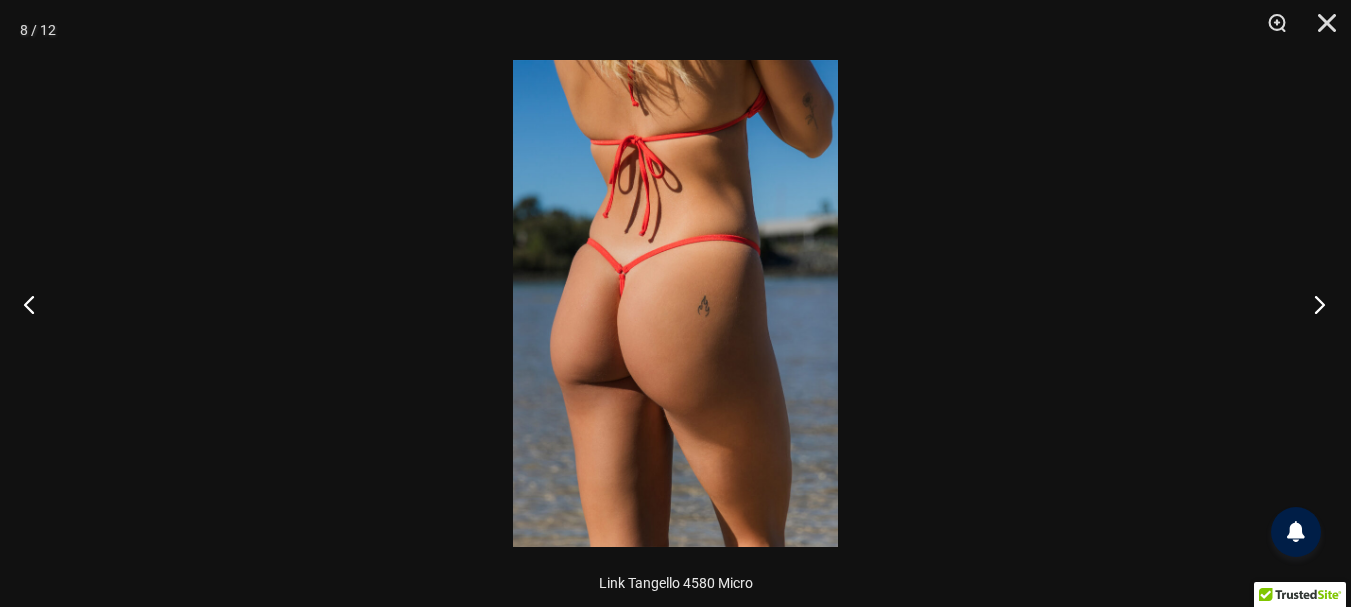 click at bounding box center [1313, 304] 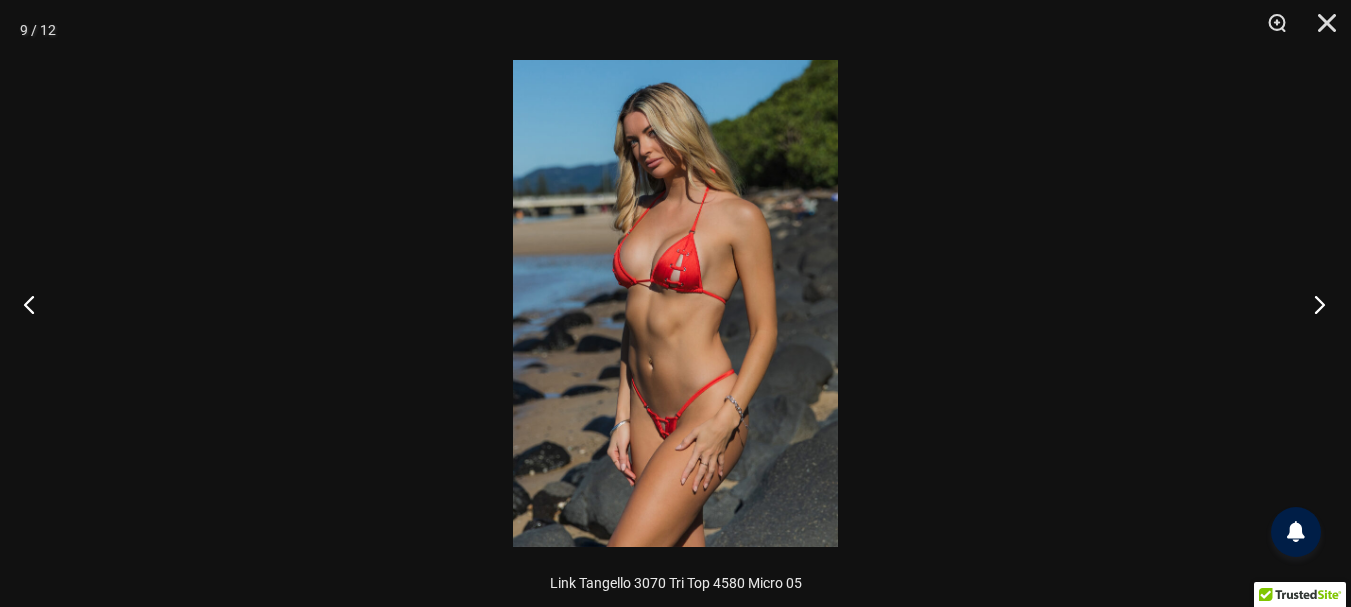 click at bounding box center (1313, 304) 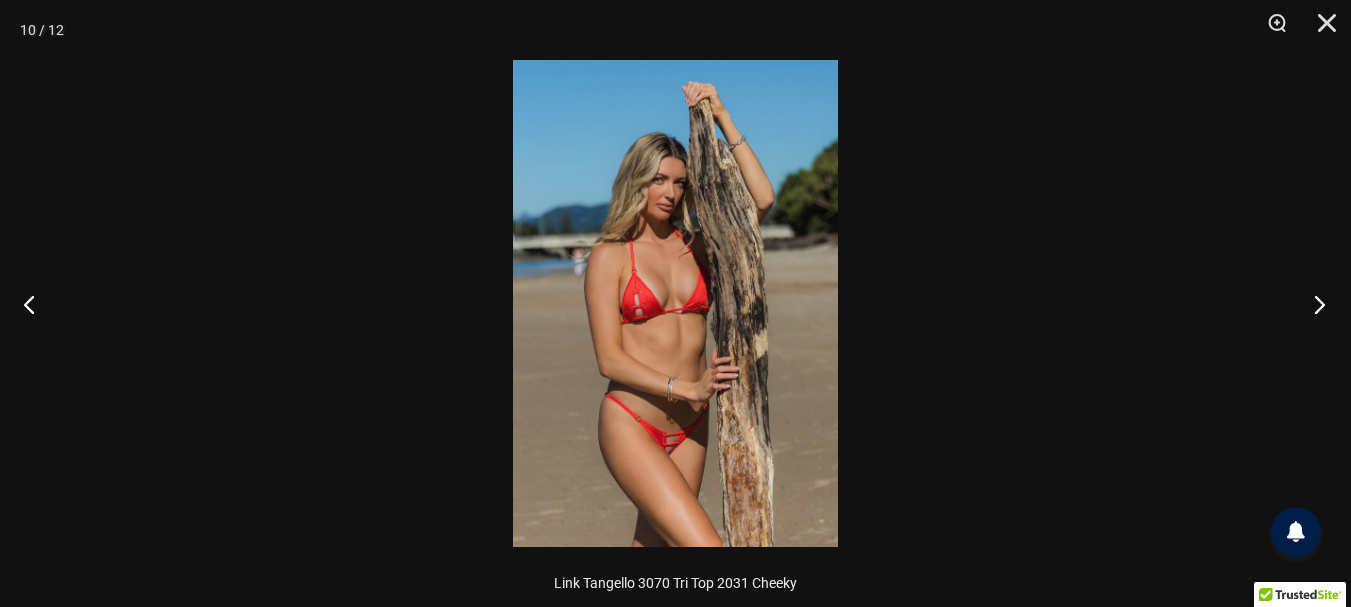 click at bounding box center [1313, 304] 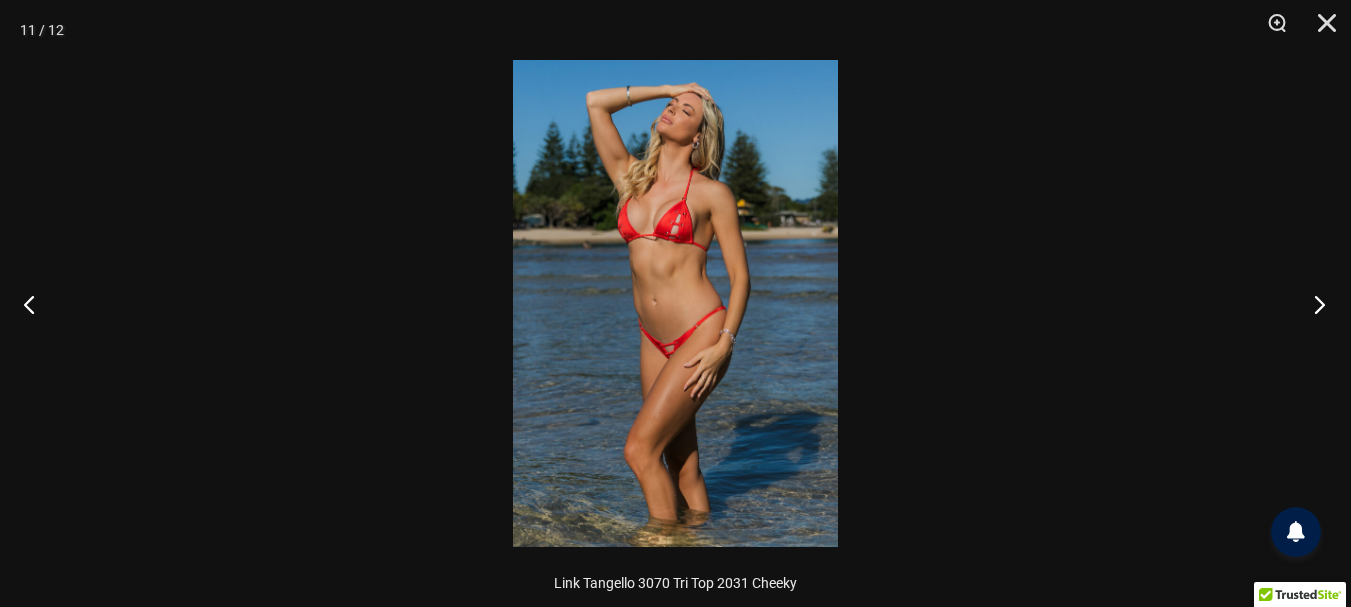 click at bounding box center [1313, 304] 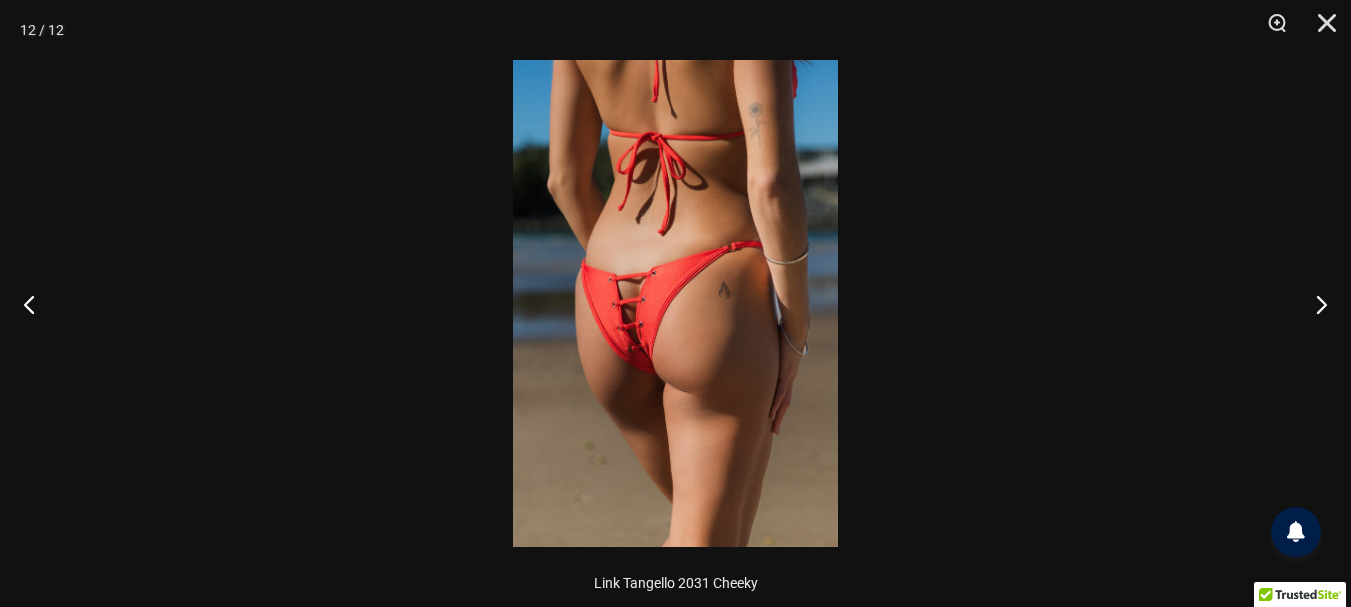 click at bounding box center (675, 303) 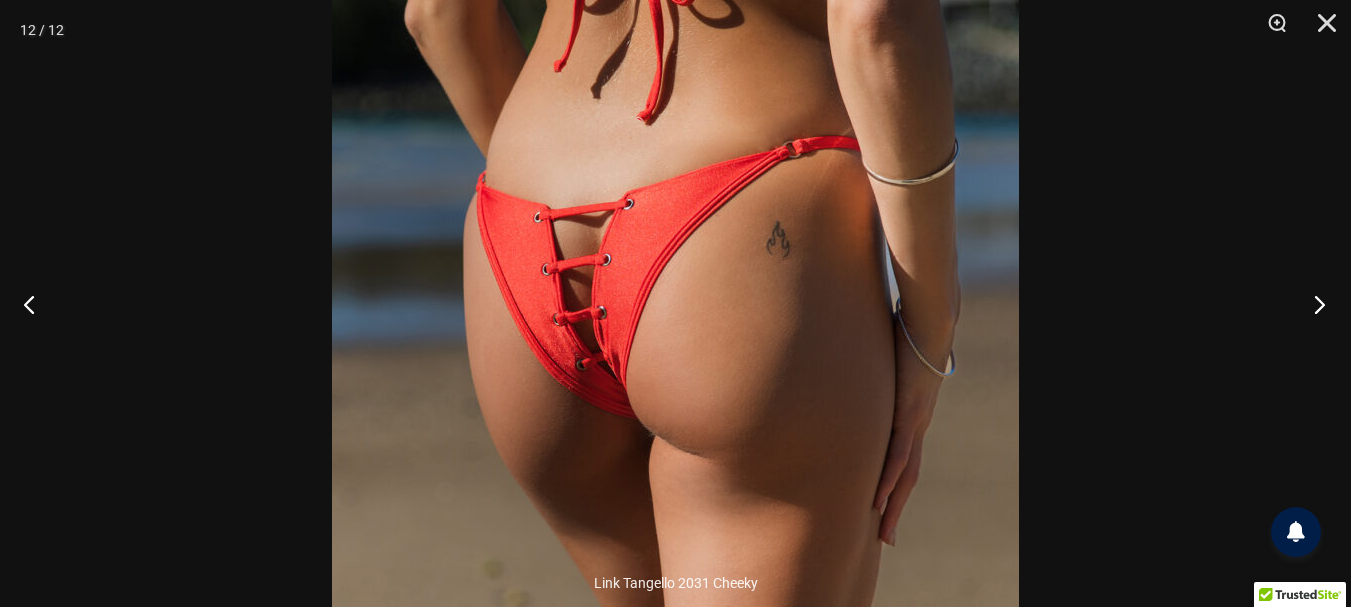click at bounding box center (1313, 304) 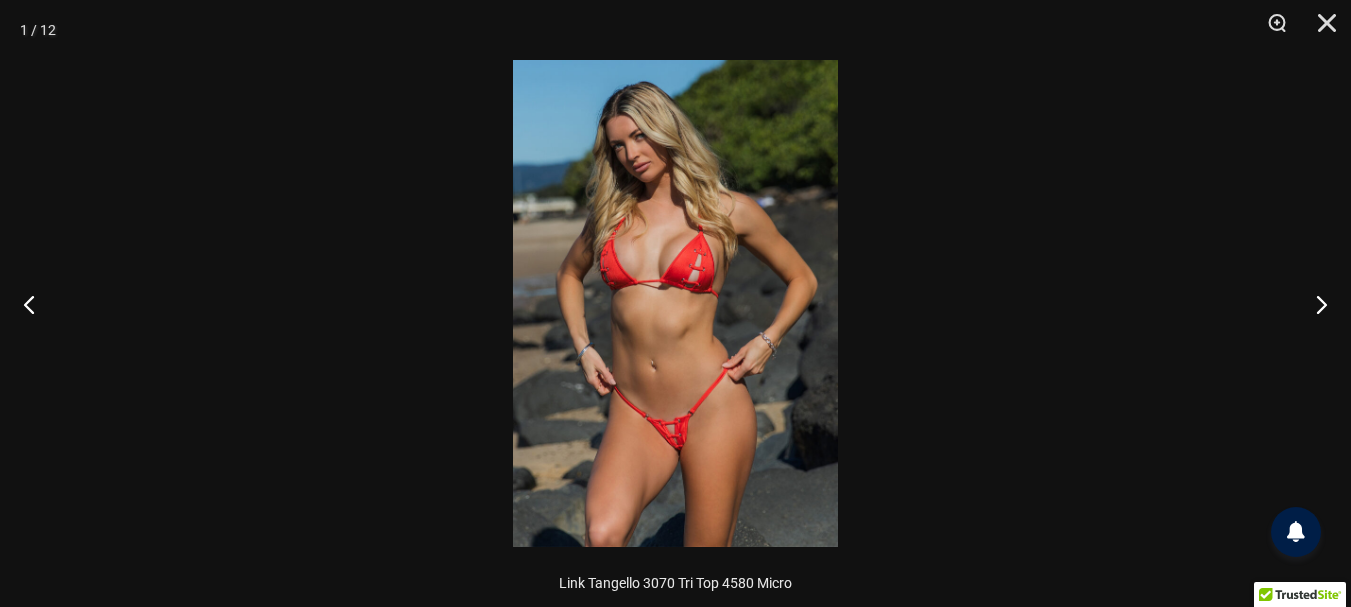 click at bounding box center [675, 303] 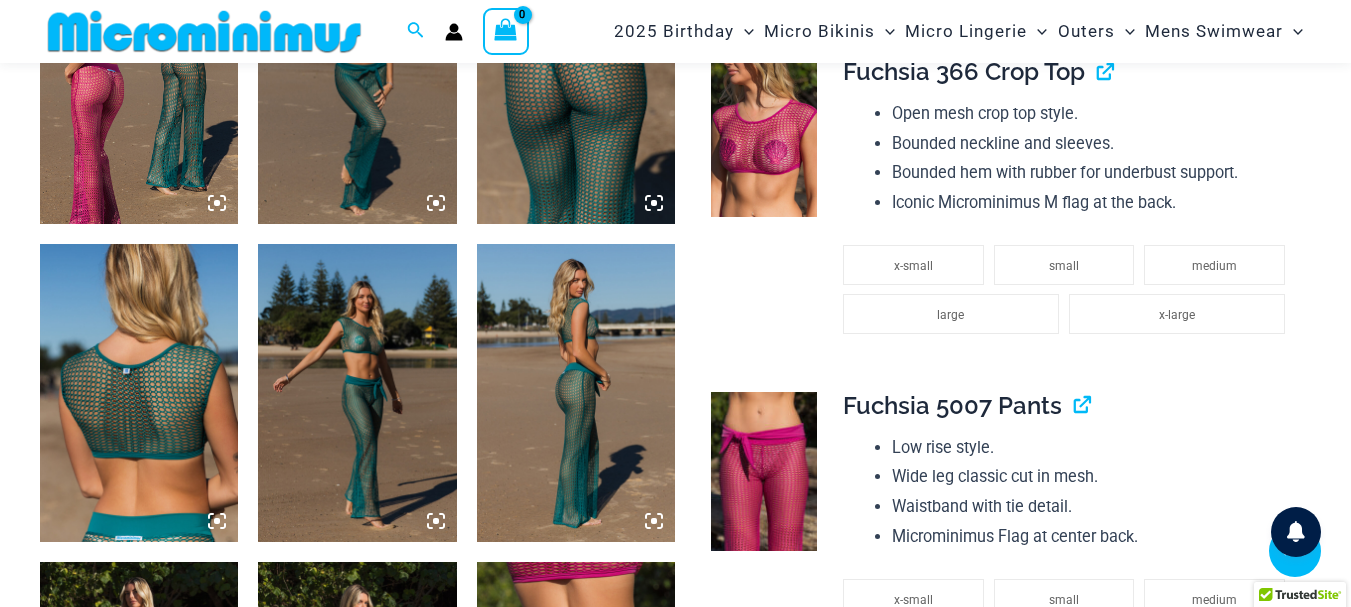 scroll, scrollTop: 1188, scrollLeft: 0, axis: vertical 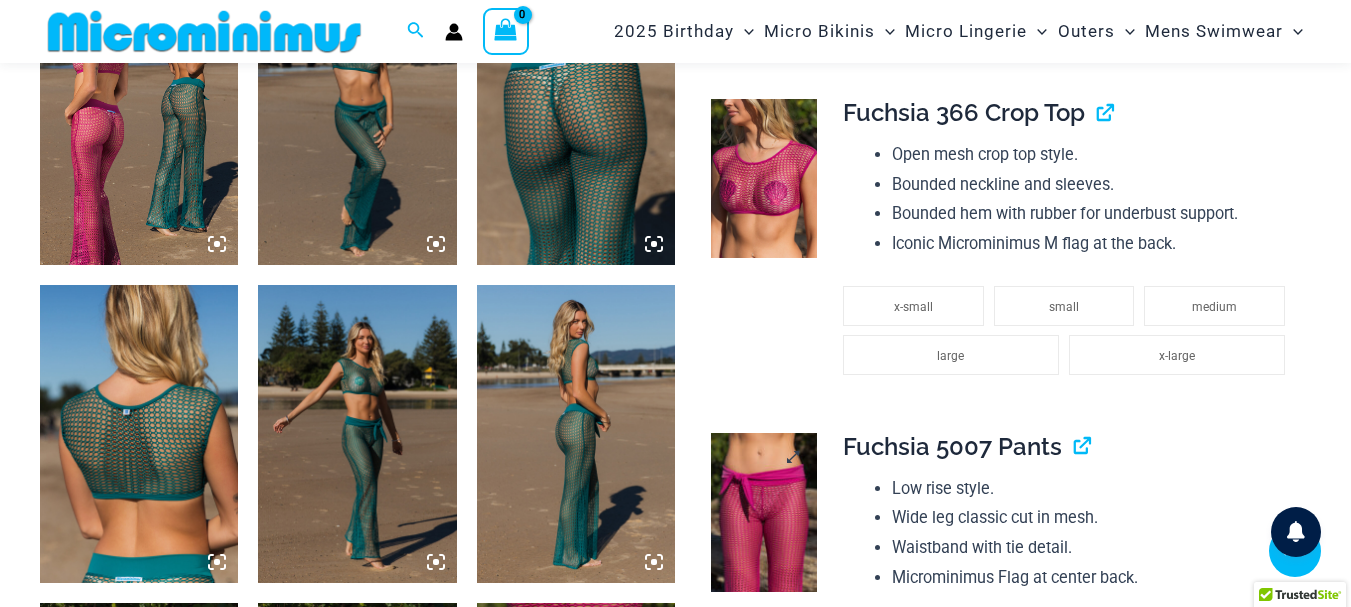 click at bounding box center [764, 512] 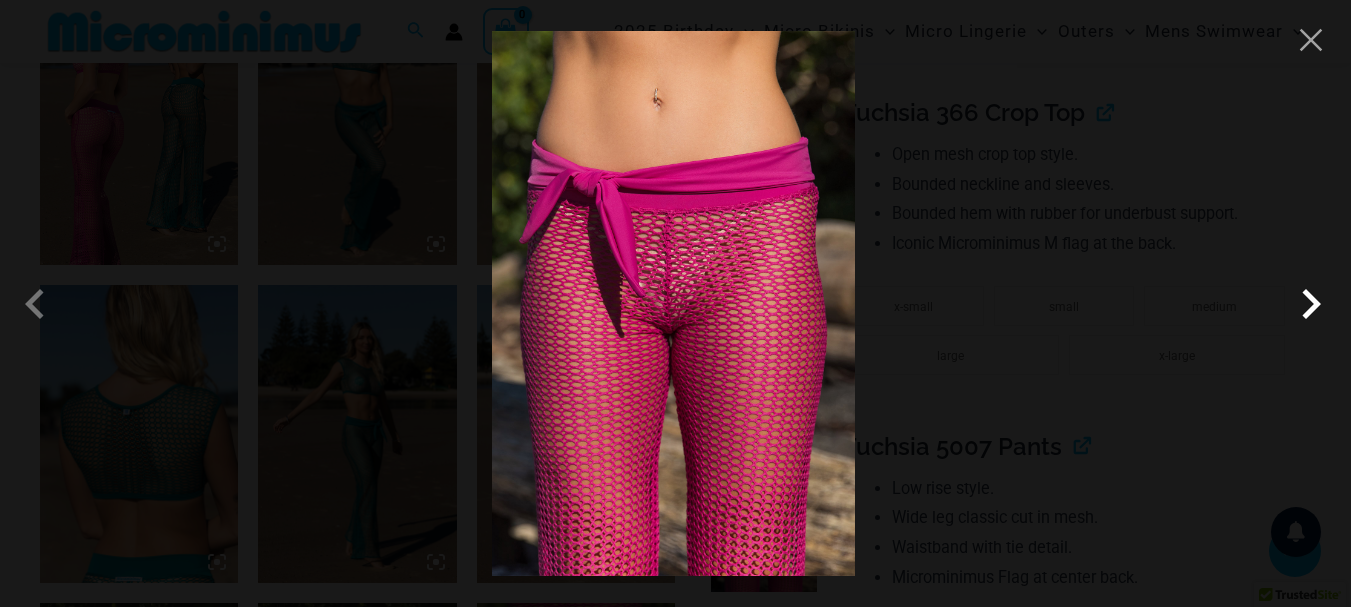 click at bounding box center [1311, 304] 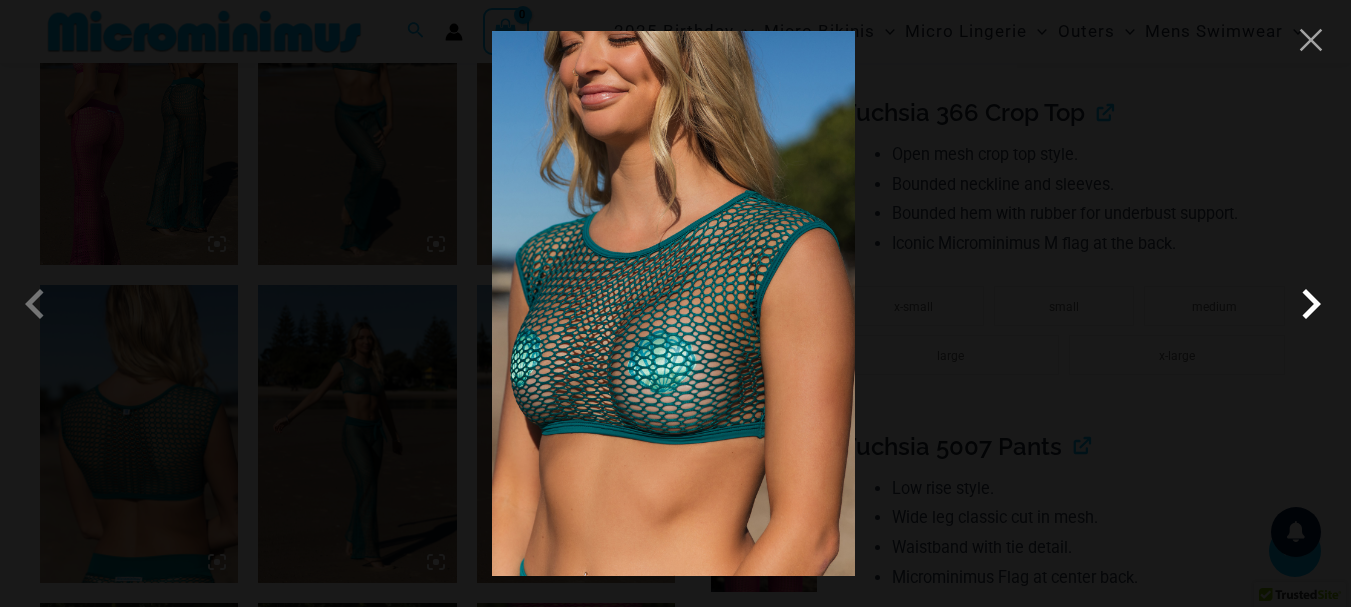 click at bounding box center [1311, 304] 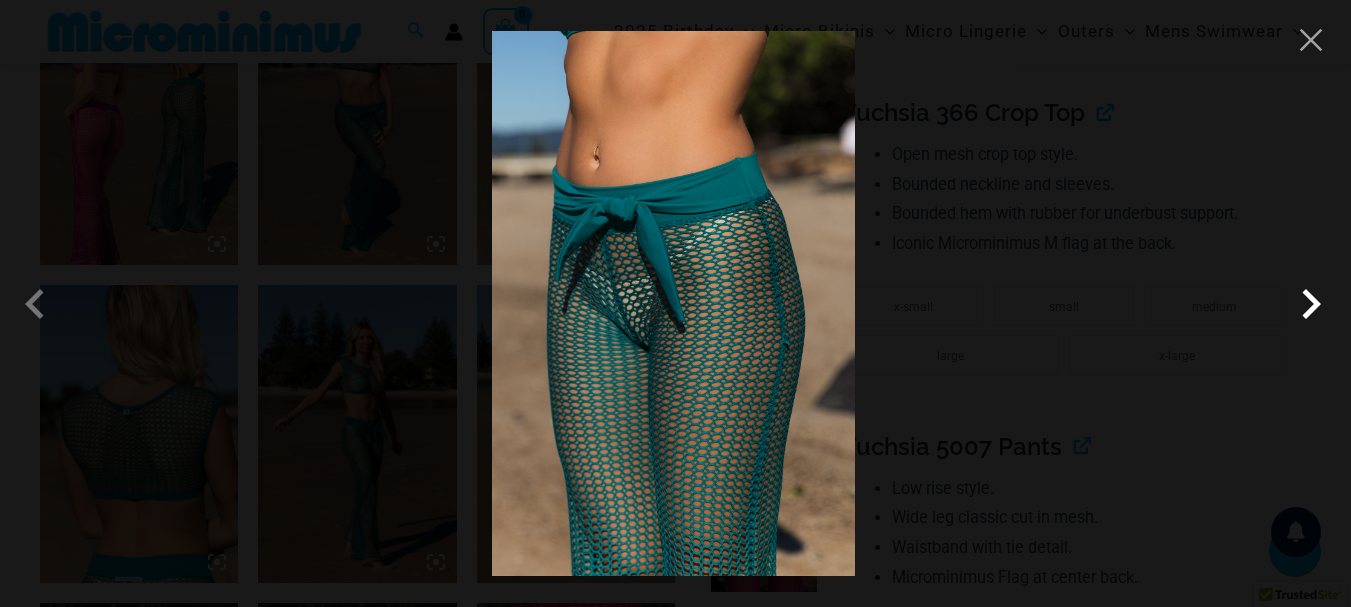 click at bounding box center [1311, 304] 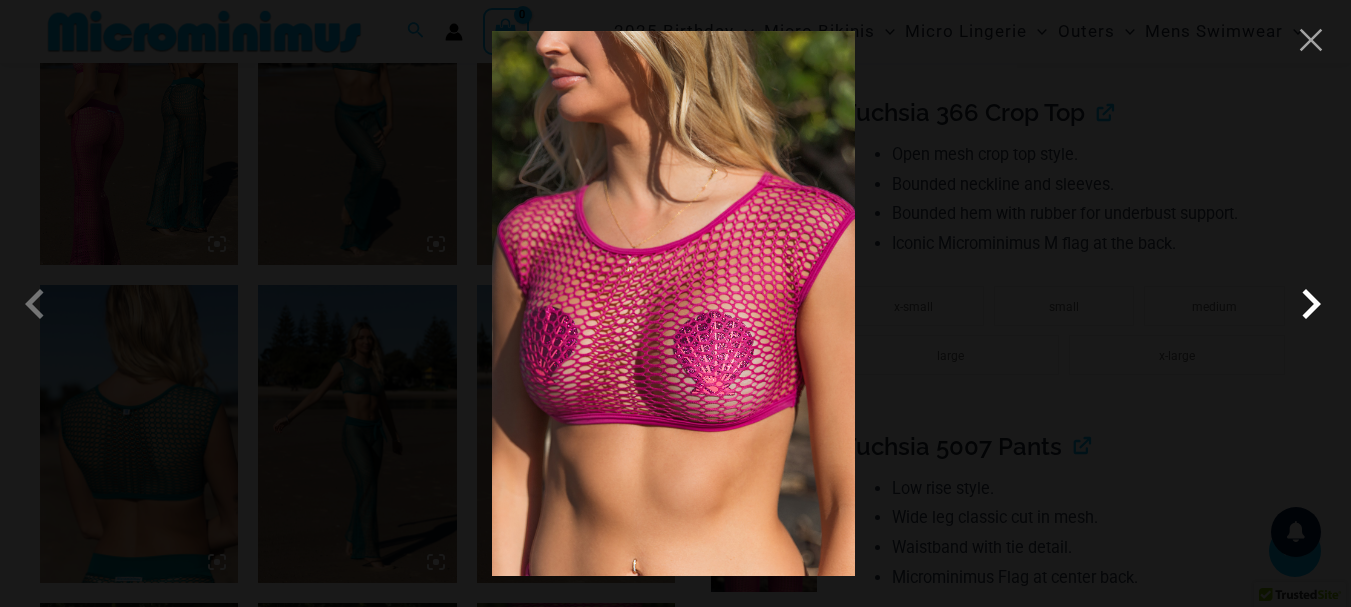 click at bounding box center (1311, 304) 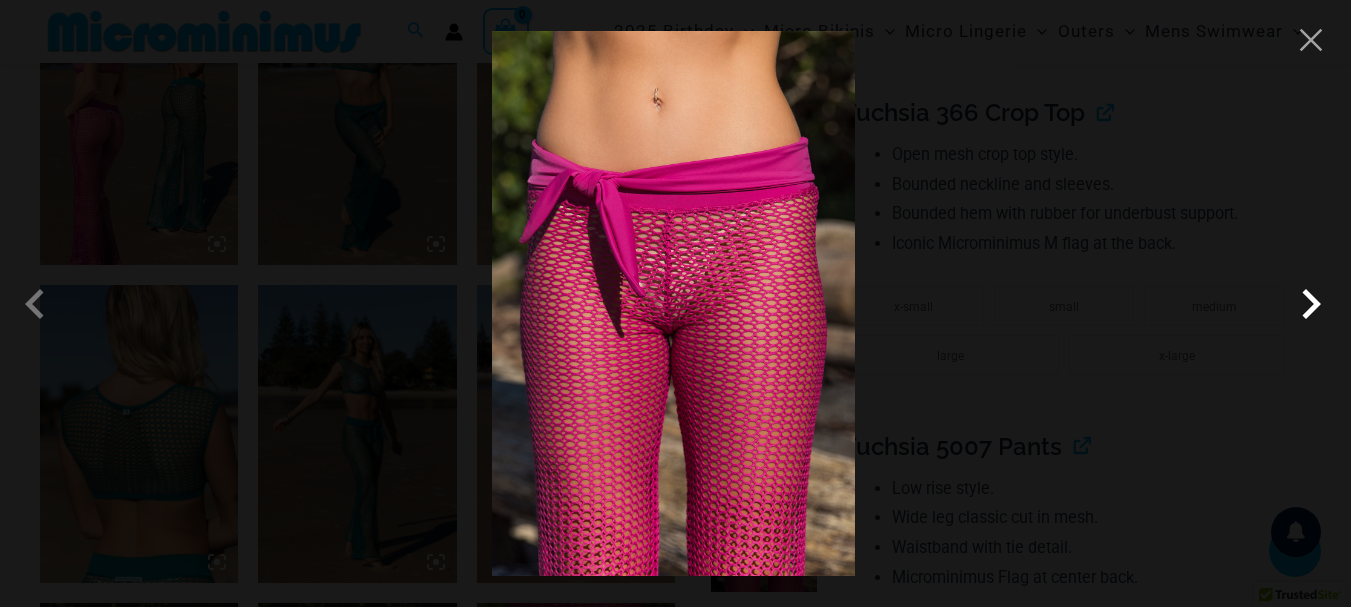click at bounding box center [1311, 304] 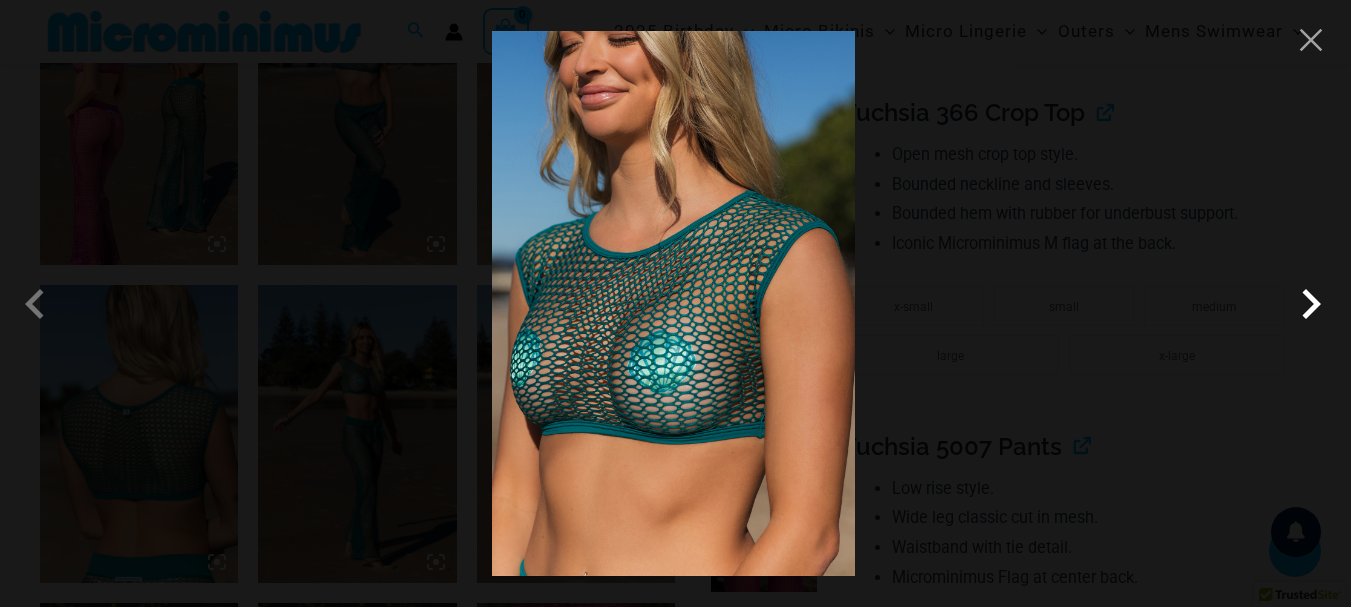 click at bounding box center [1311, 304] 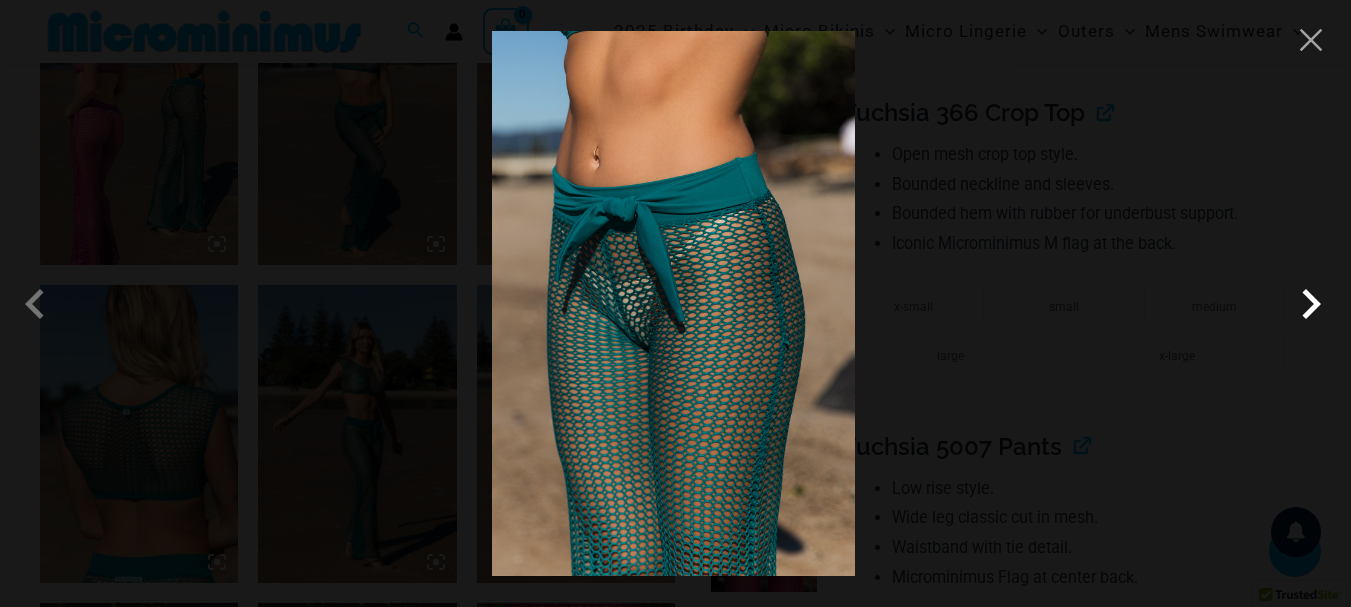 click at bounding box center (1311, 304) 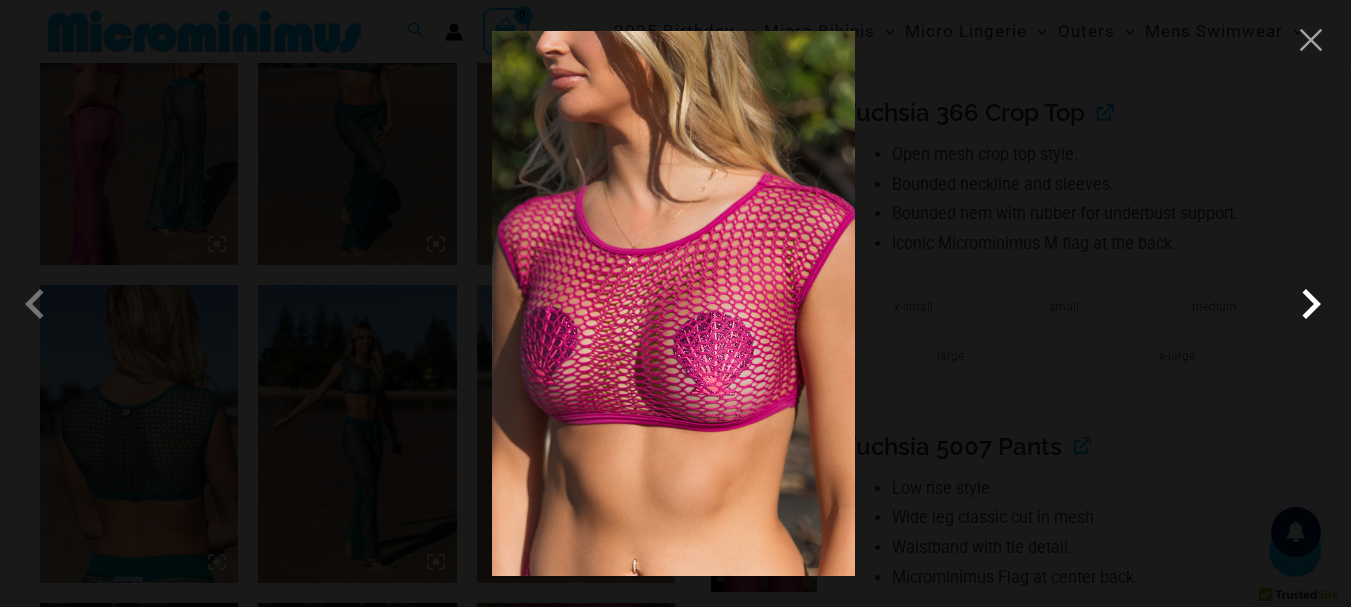 click at bounding box center [1311, 304] 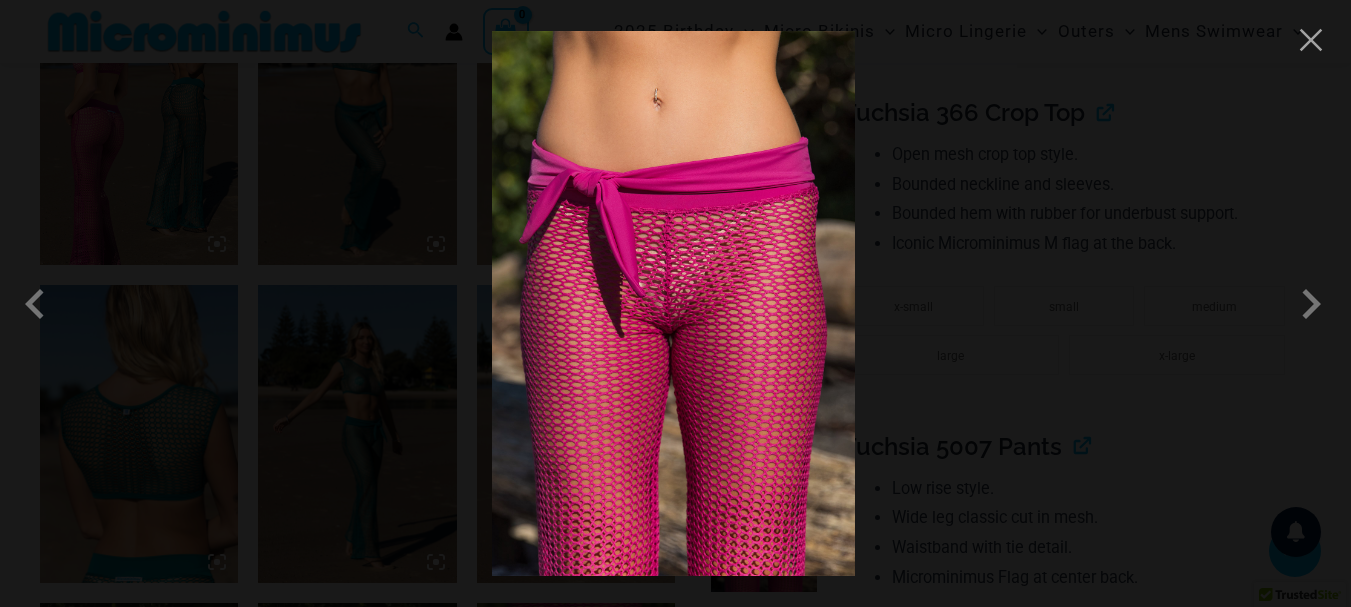 click at bounding box center (673, 303) 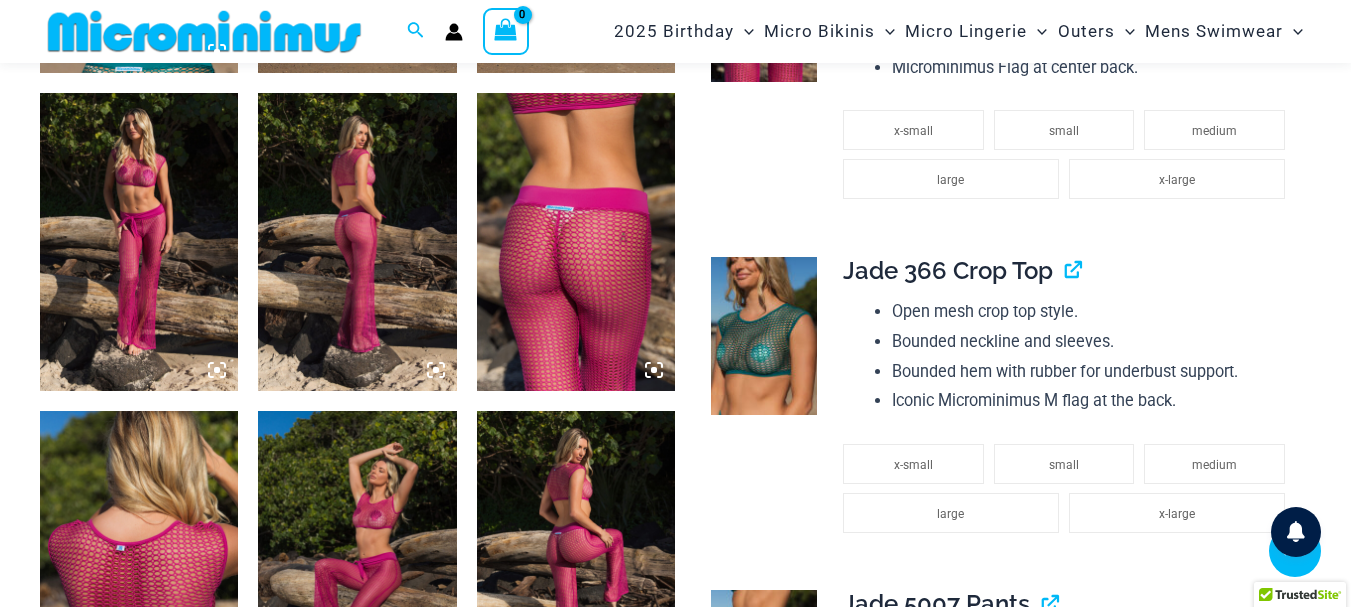 scroll, scrollTop: 1688, scrollLeft: 0, axis: vertical 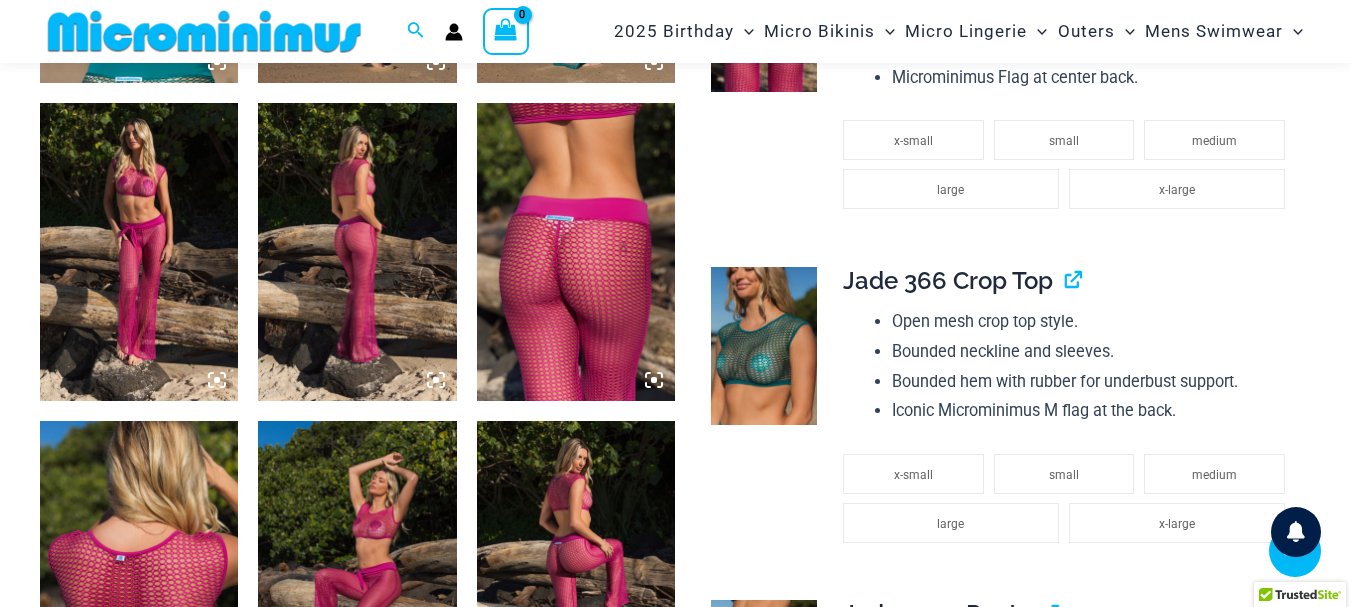 click at bounding box center (576, 252) 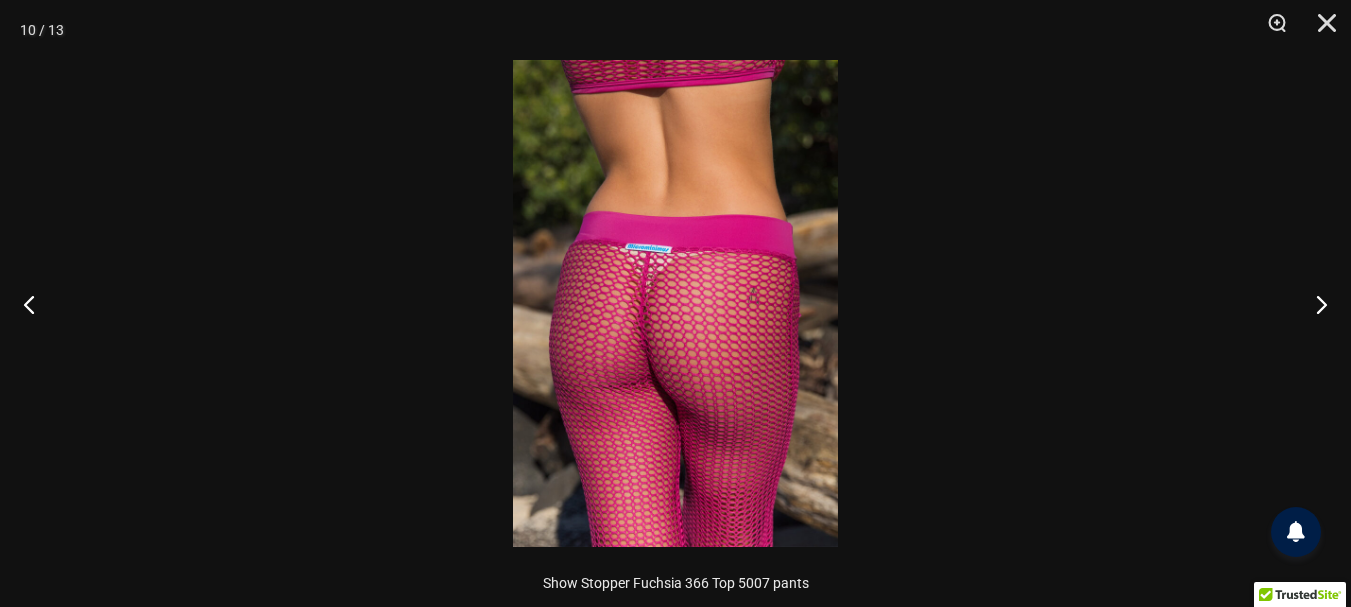 click at bounding box center [675, 303] 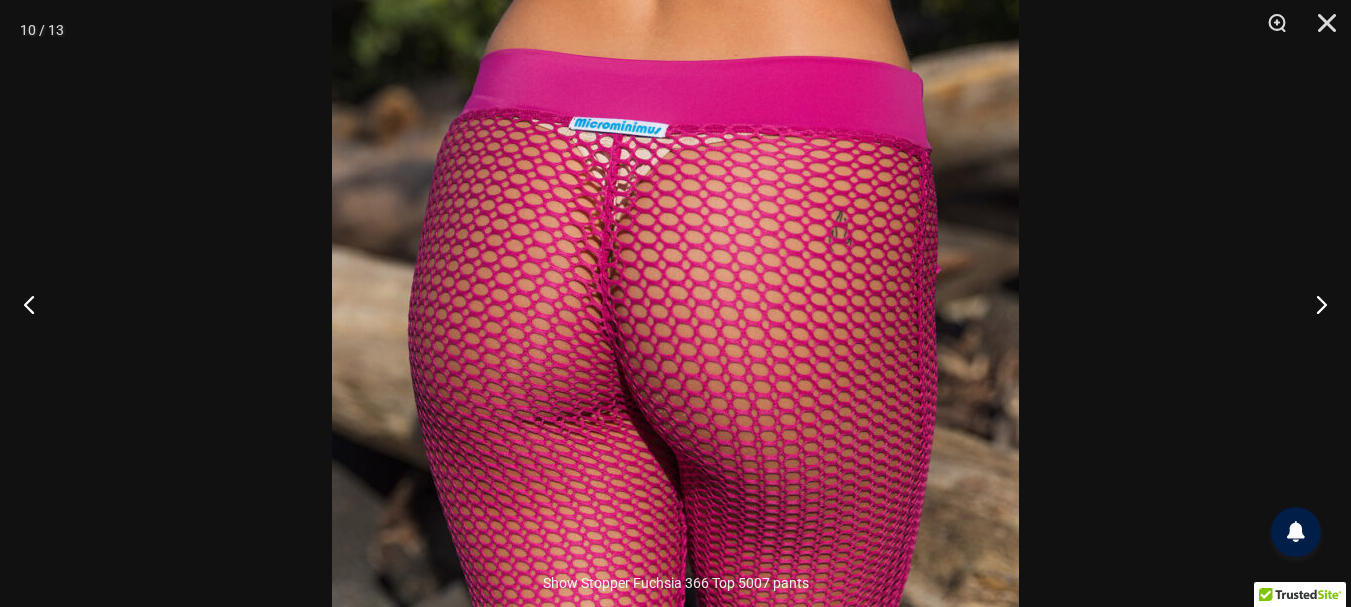 click at bounding box center (675, 244) 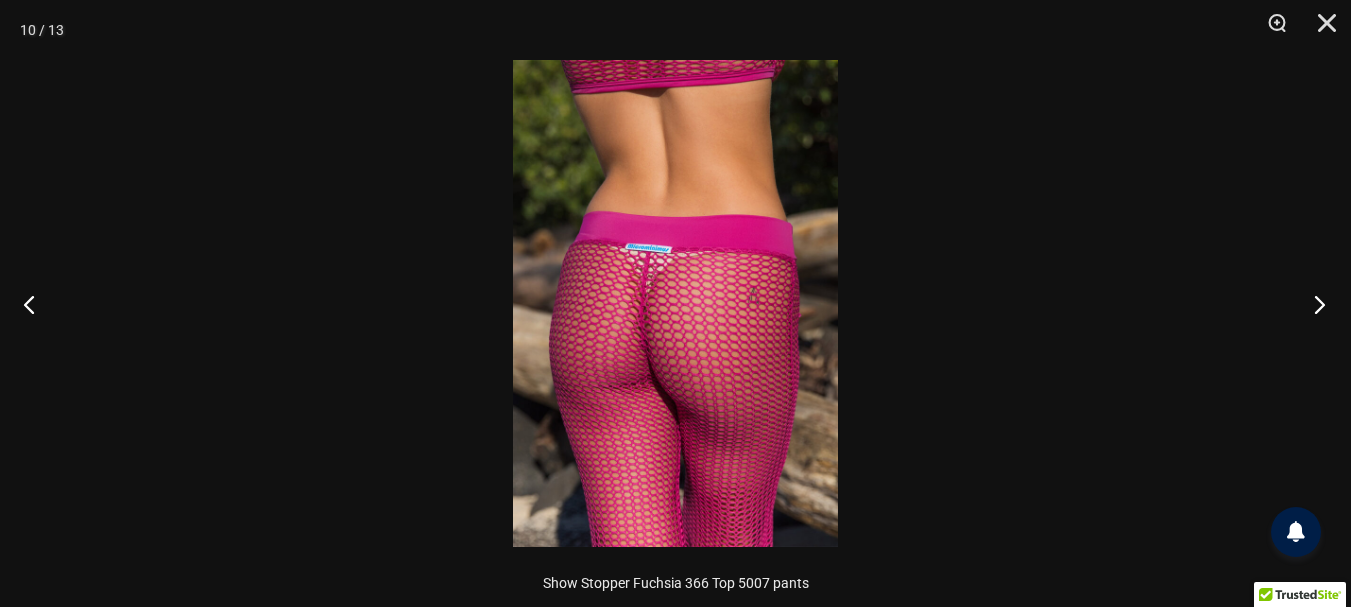 click at bounding box center [1313, 304] 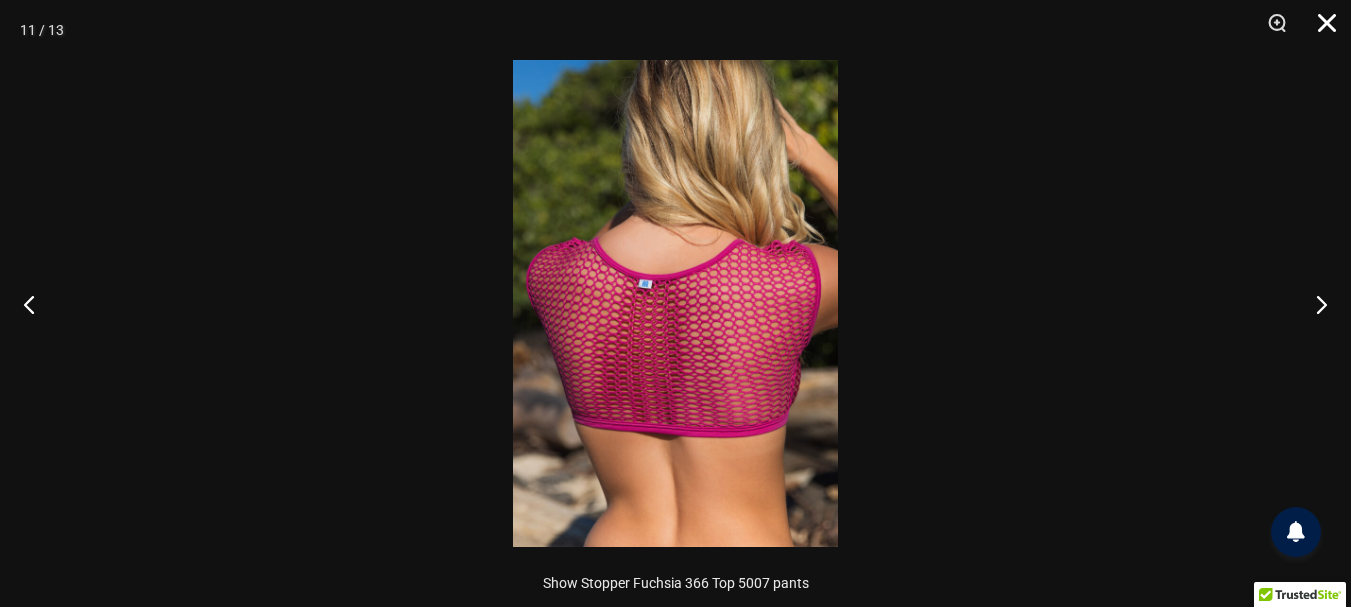 click at bounding box center (1320, 30) 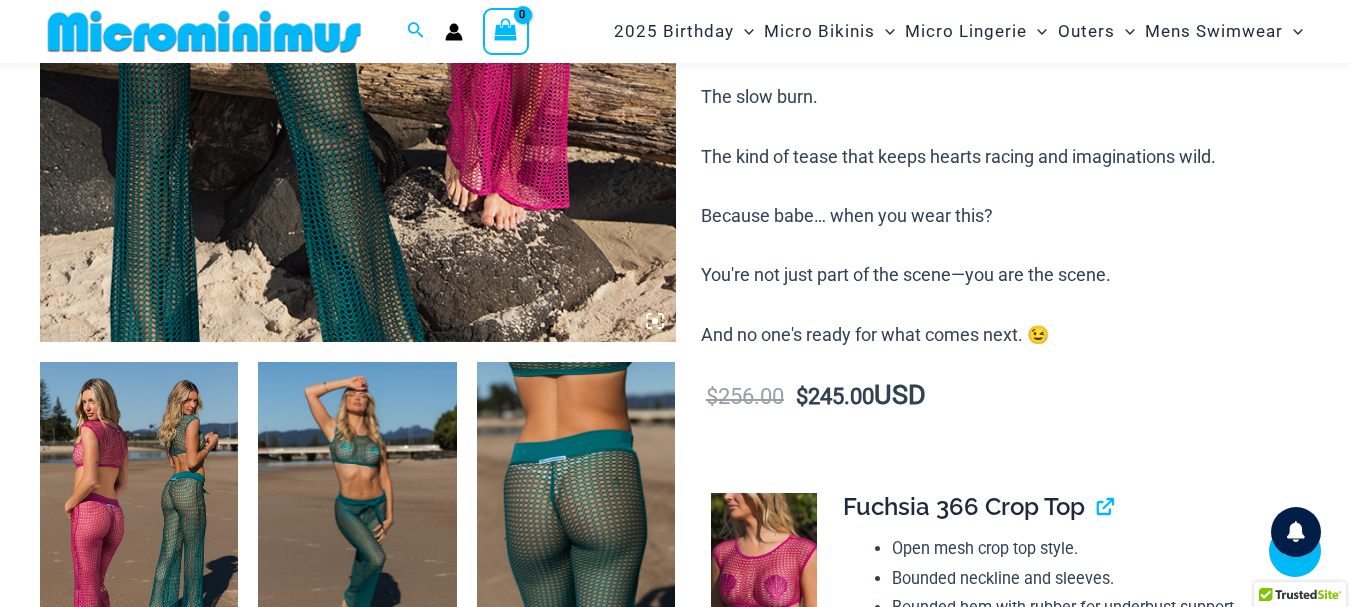 scroll, scrollTop: 488, scrollLeft: 0, axis: vertical 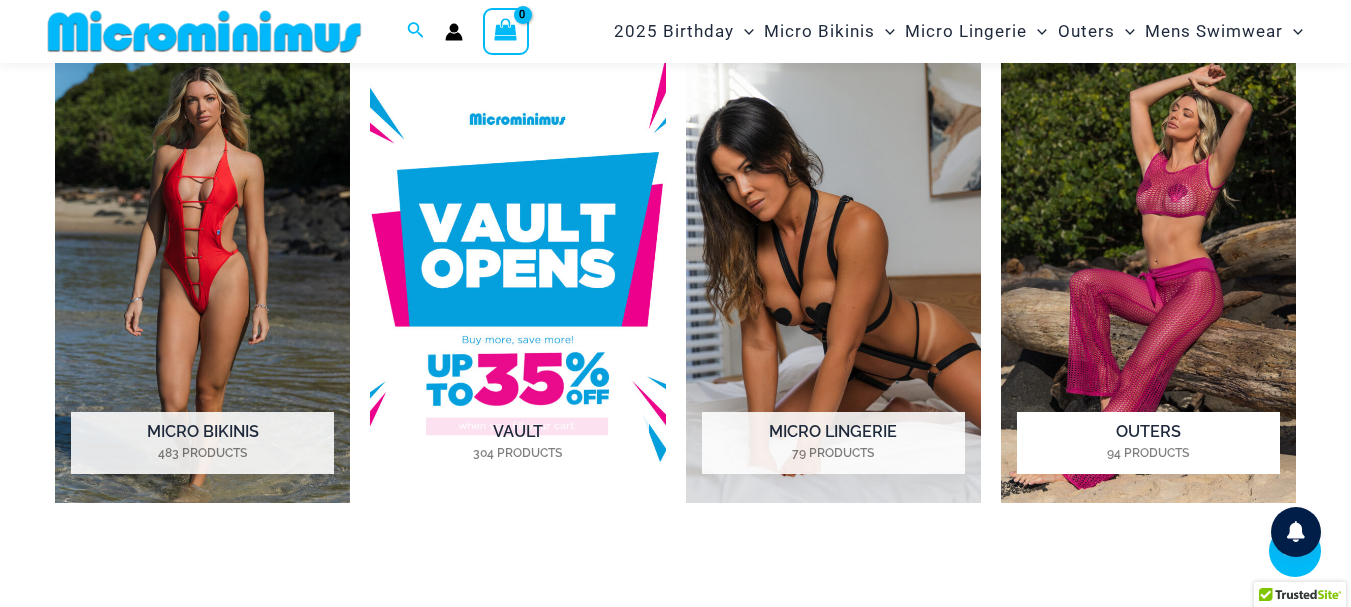 type on "**********" 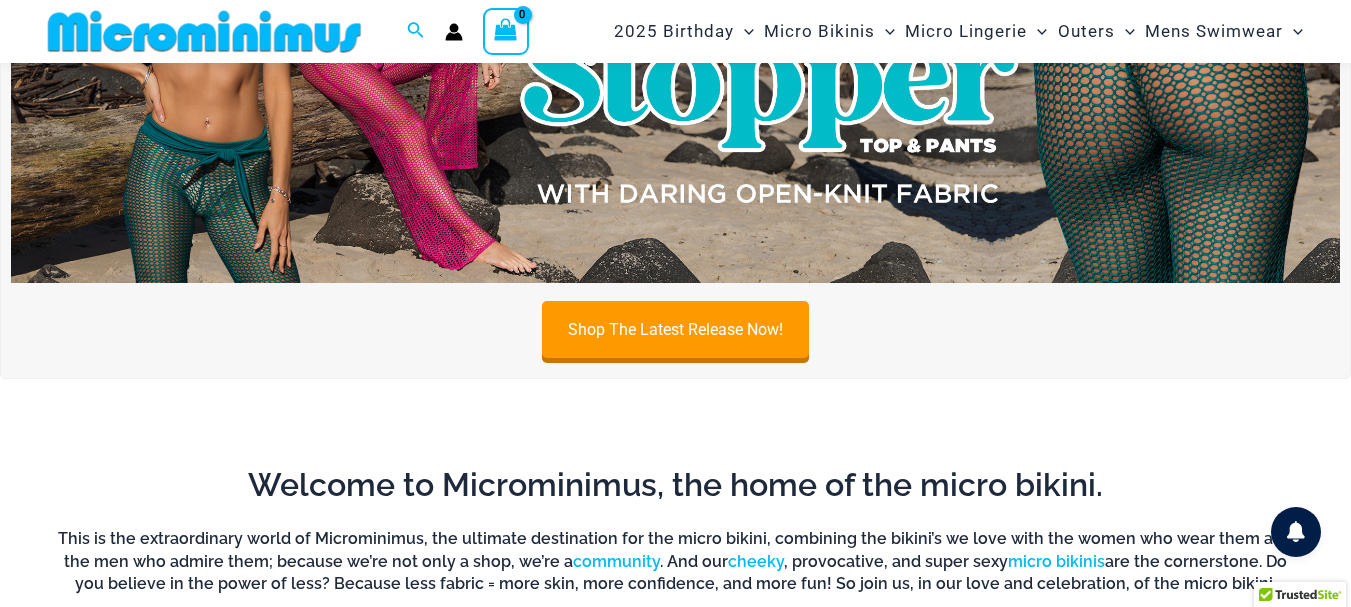 scroll, scrollTop: 0, scrollLeft: 0, axis: both 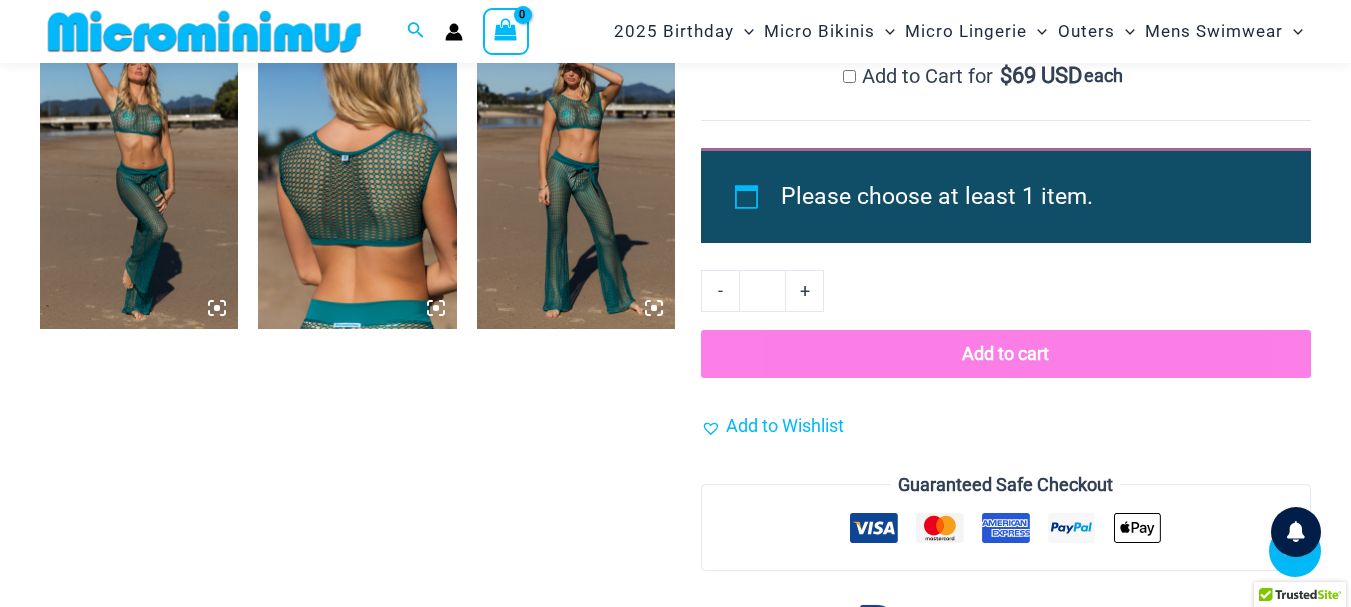 click at bounding box center [576, 180] 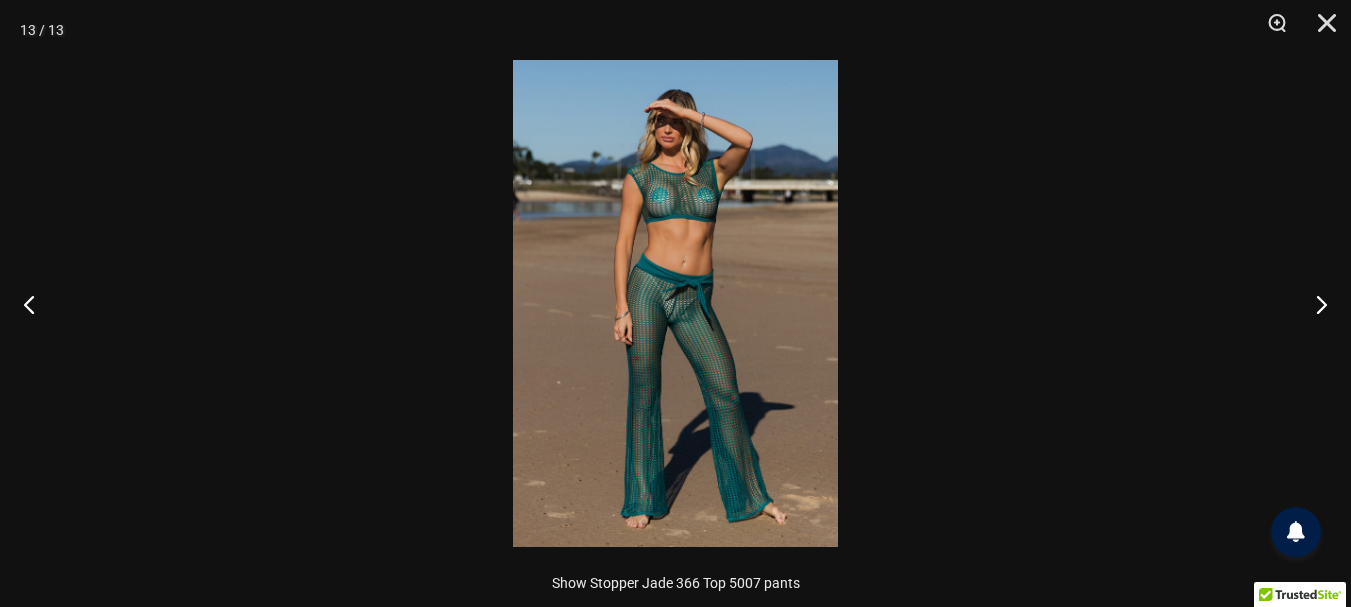 click at bounding box center (675, 303) 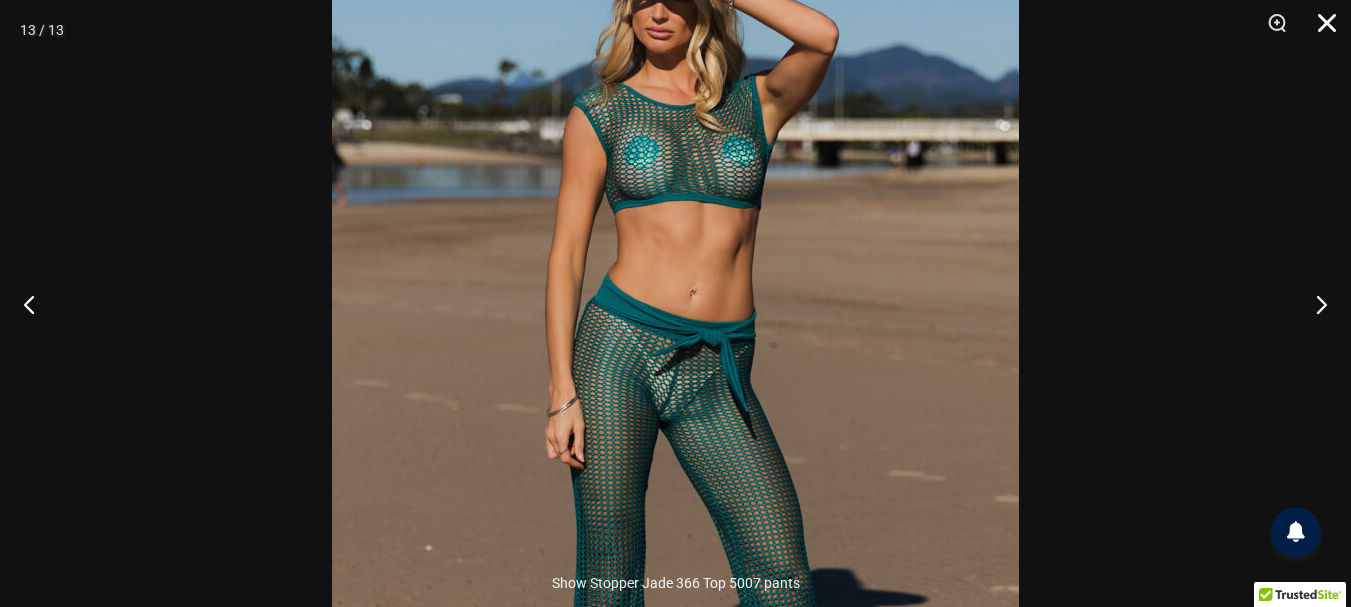 click at bounding box center (1320, 30) 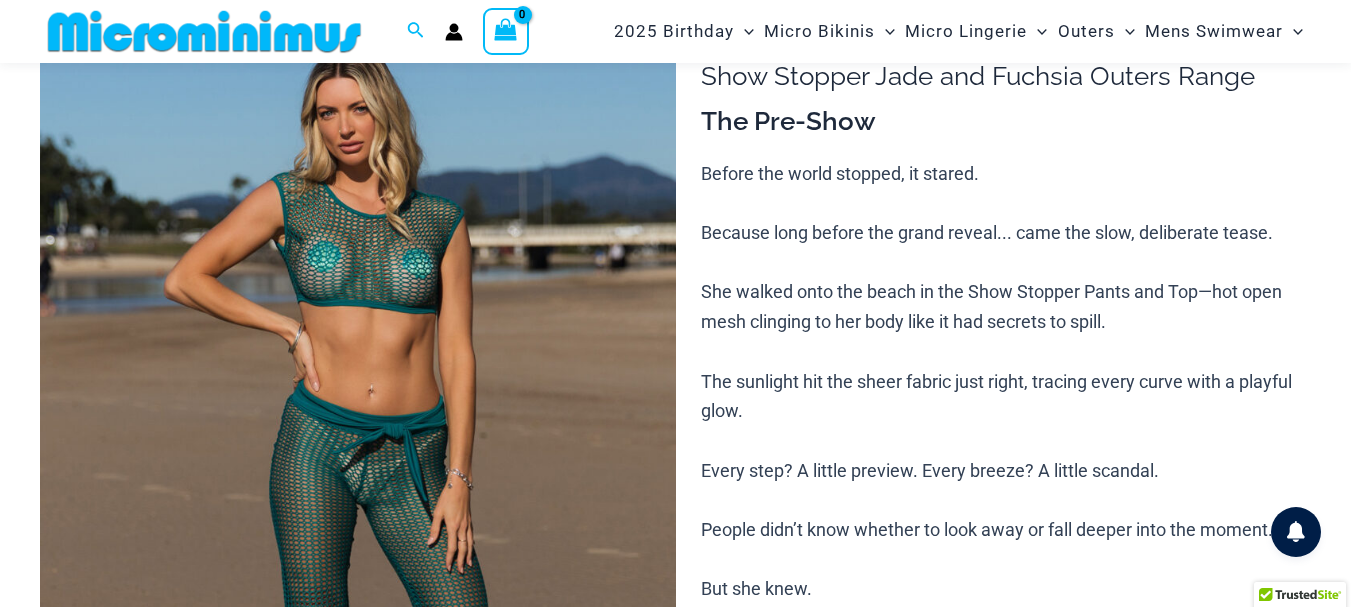 scroll, scrollTop: 180, scrollLeft: 0, axis: vertical 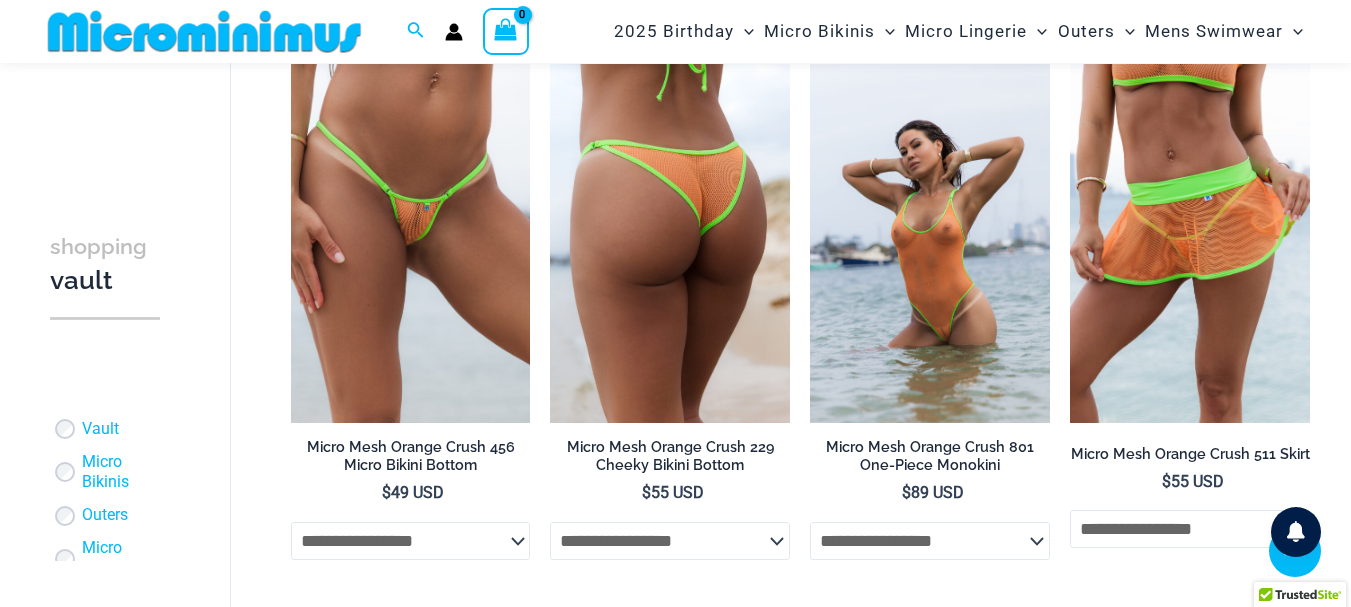 type on "**********" 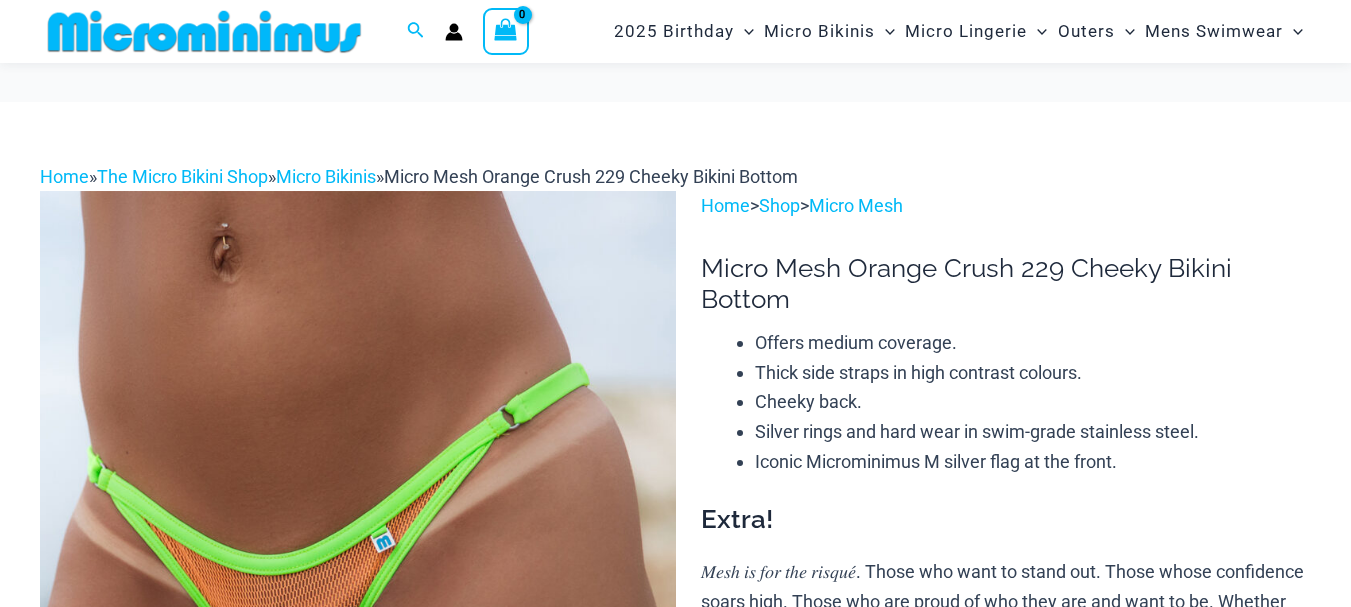 scroll, scrollTop: 181, scrollLeft: 0, axis: vertical 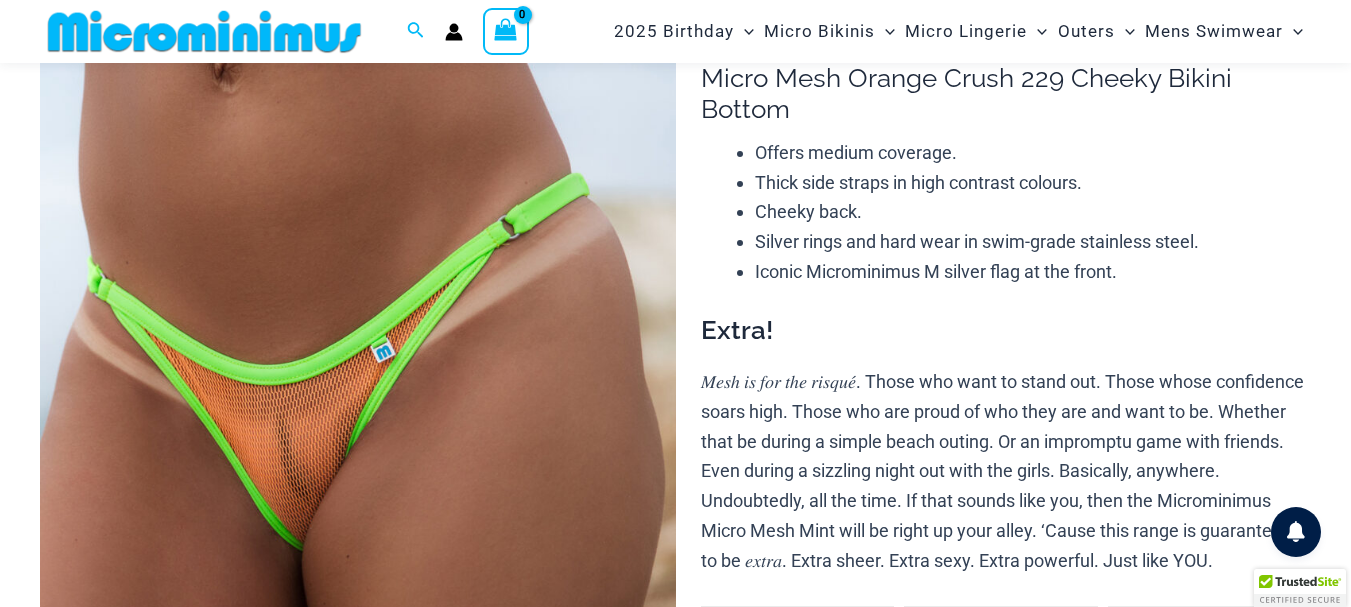 type on "**********" 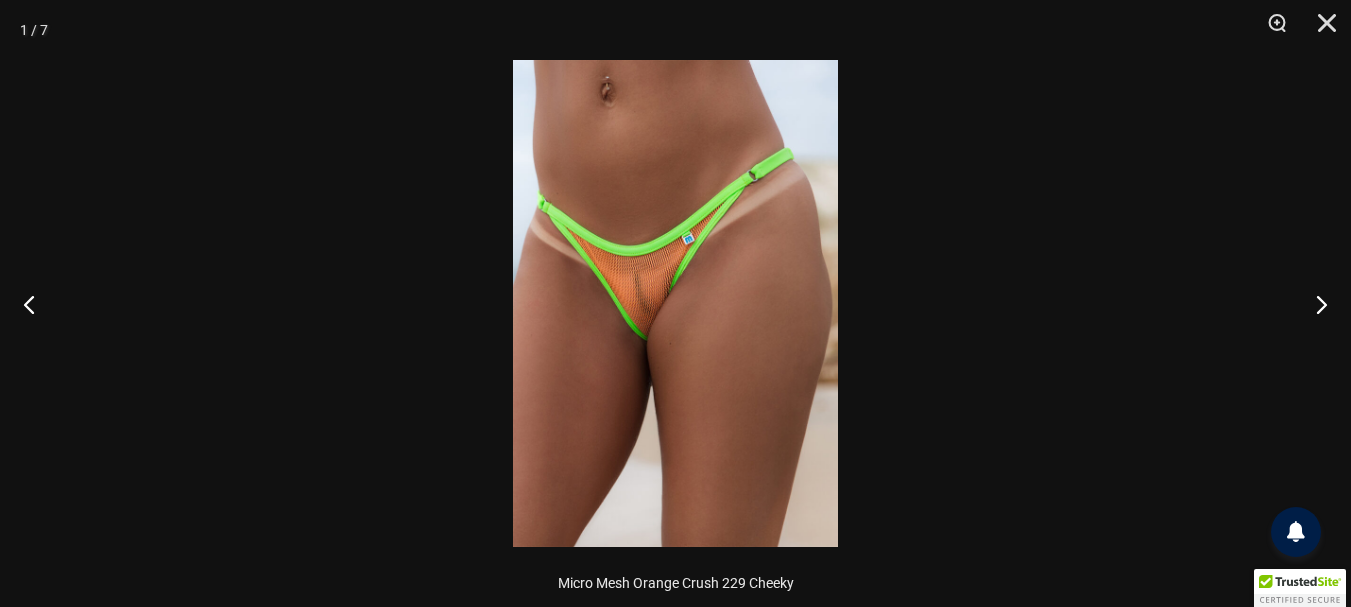 click at bounding box center (675, 303) 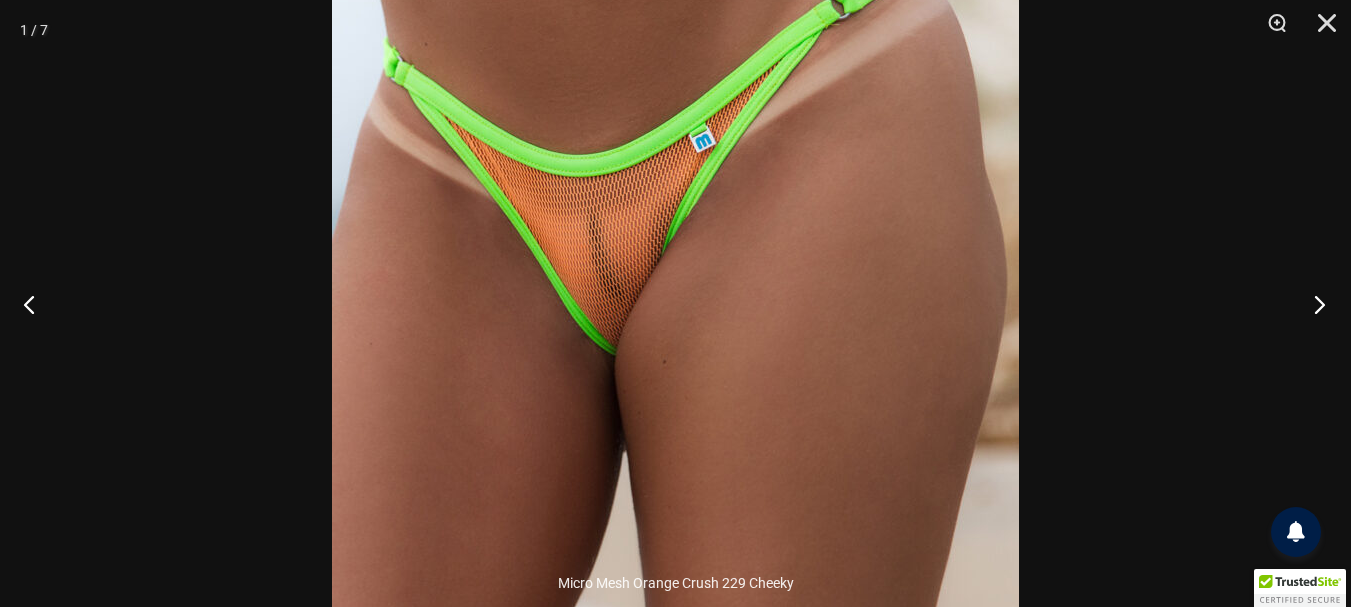 click at bounding box center (1313, 304) 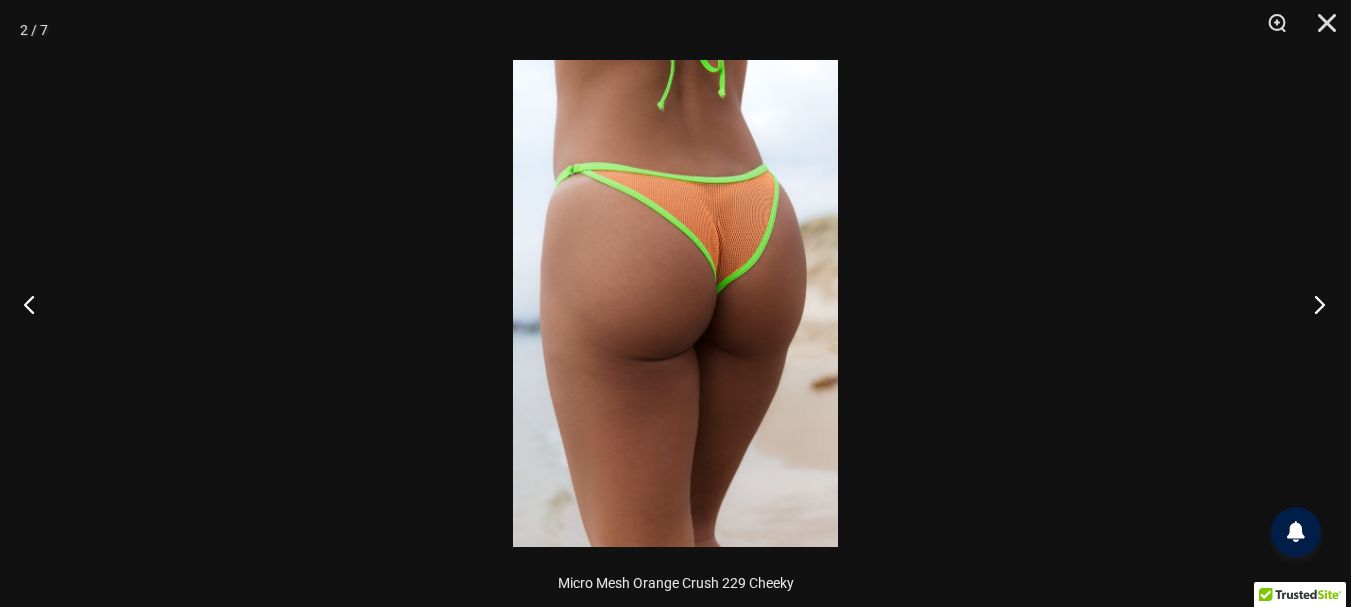 click at bounding box center [1313, 304] 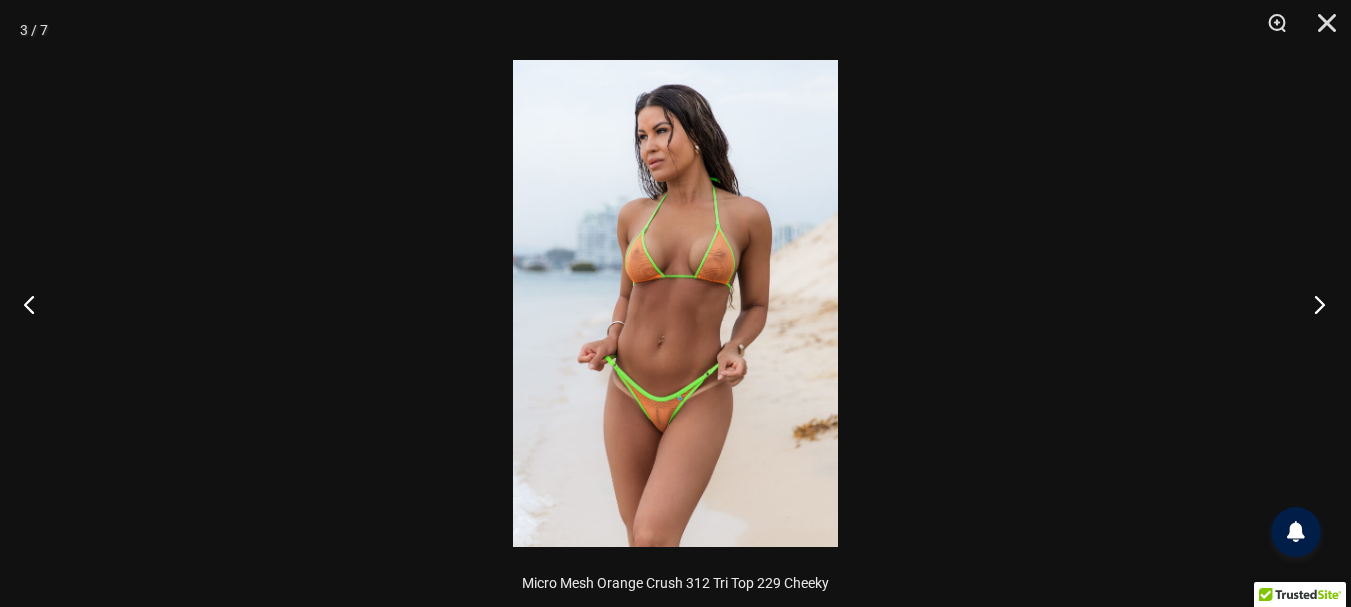 click at bounding box center [1313, 304] 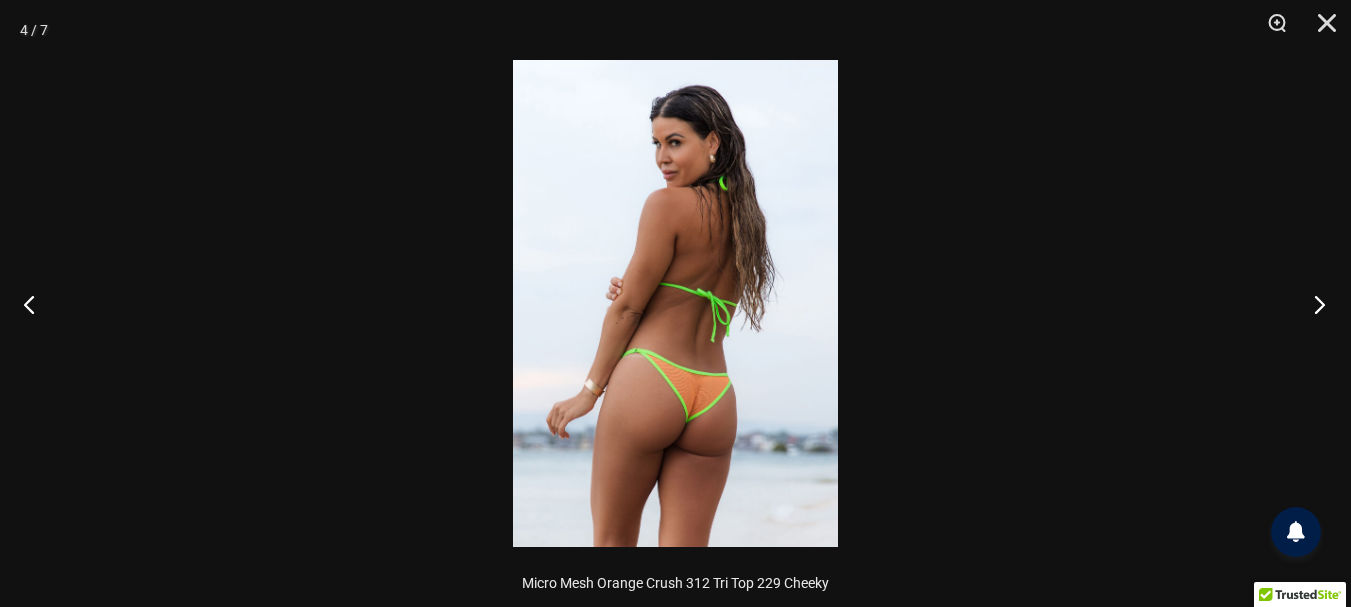 click at bounding box center [1313, 304] 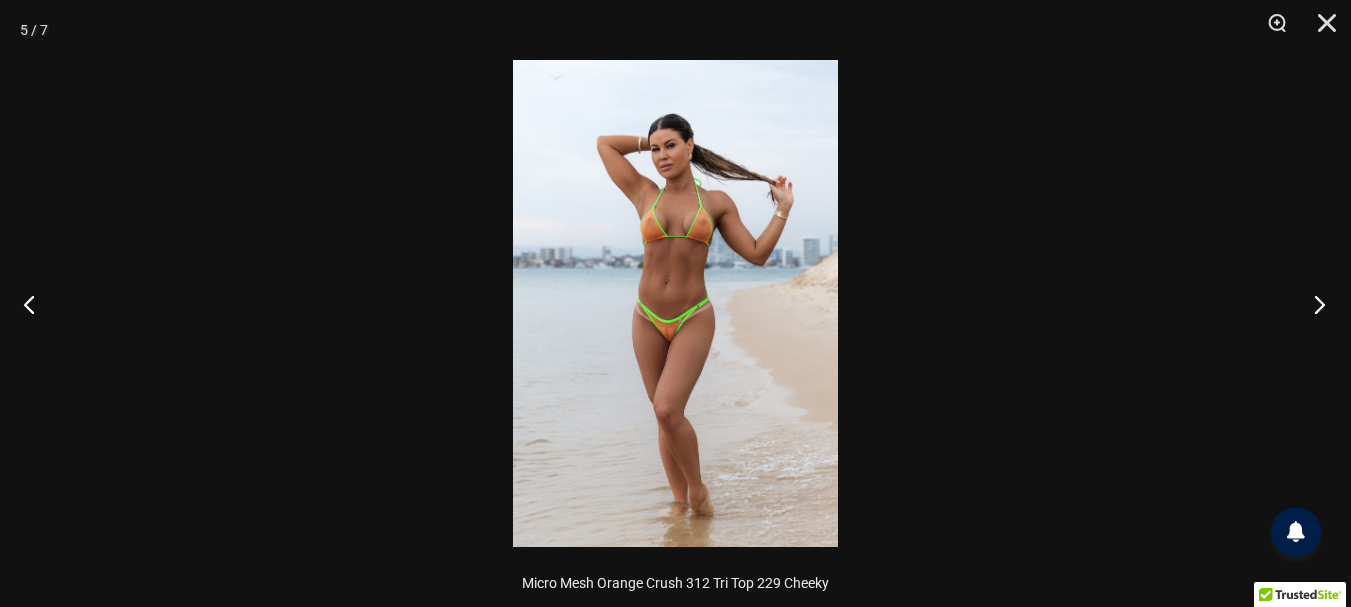 click at bounding box center [1313, 304] 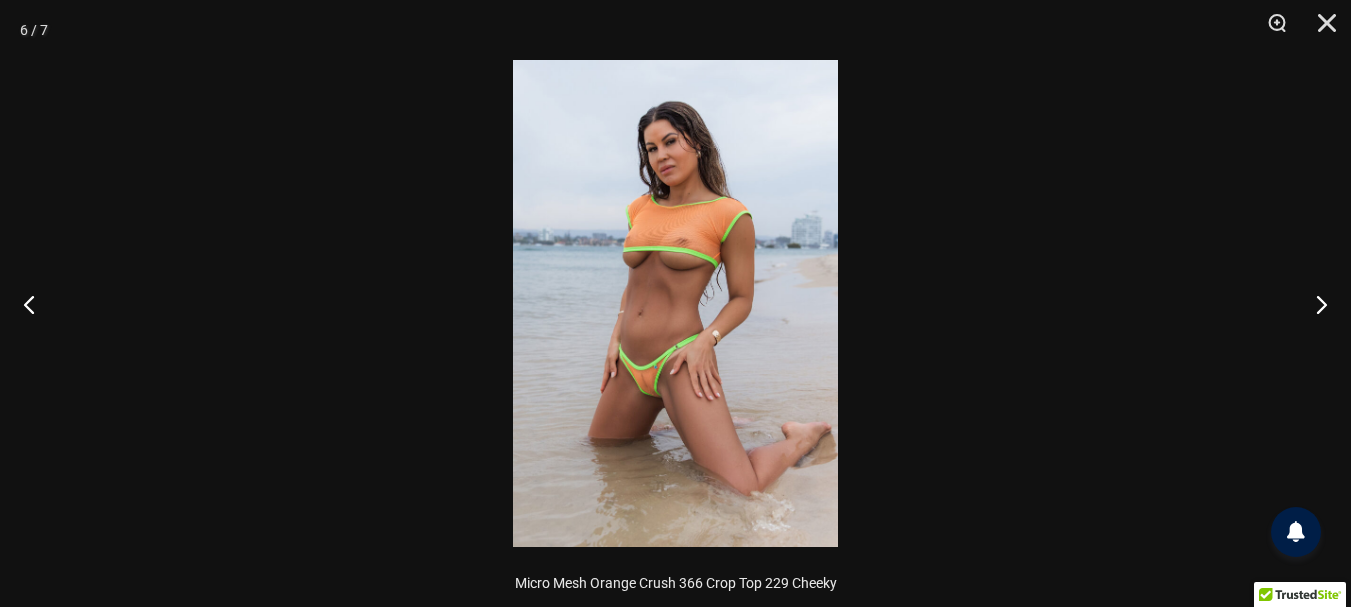 click at bounding box center (675, 303) 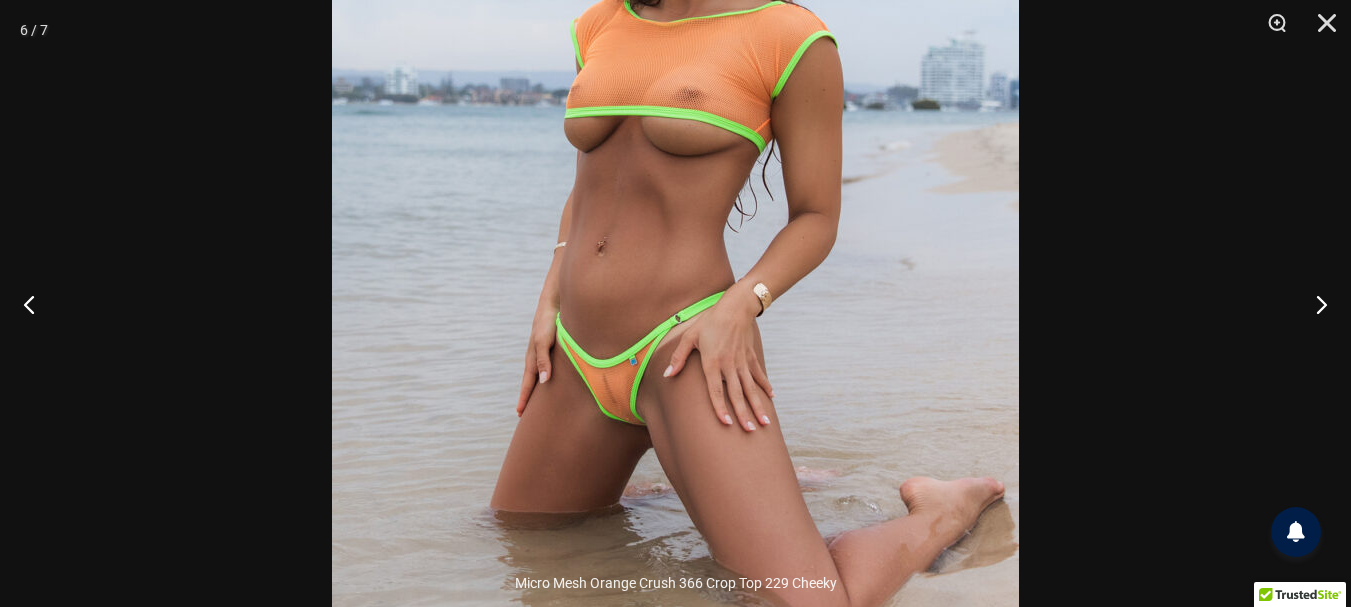 click at bounding box center [675, 227] 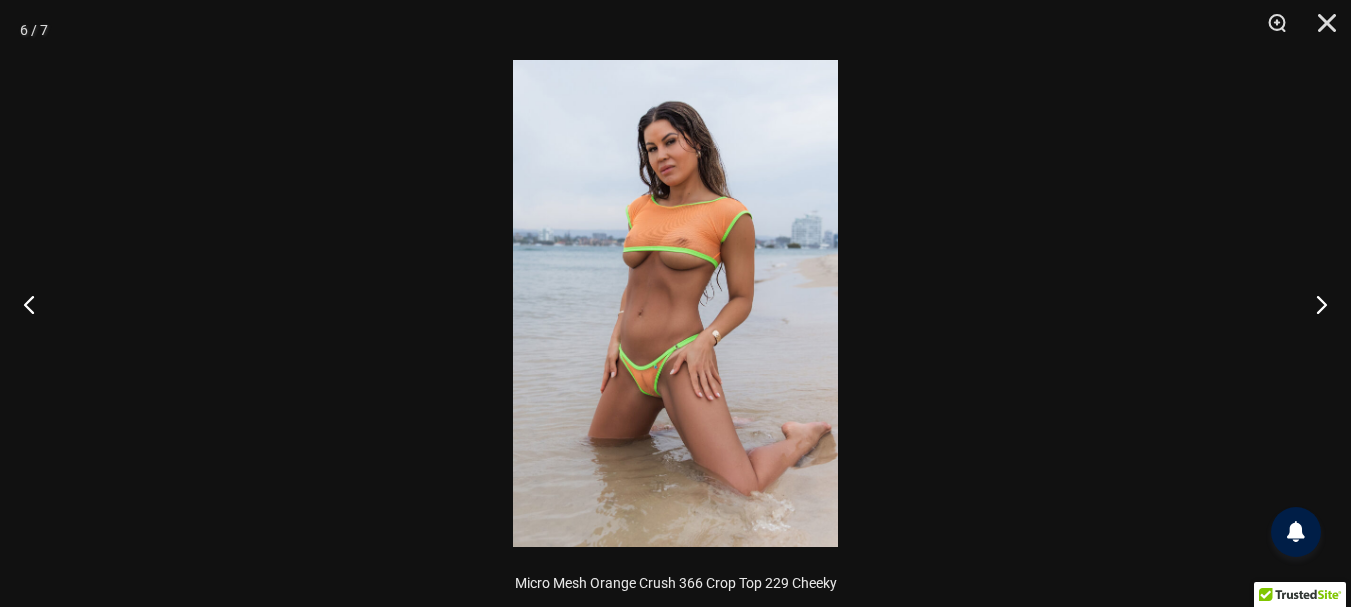 click at bounding box center (675, 303) 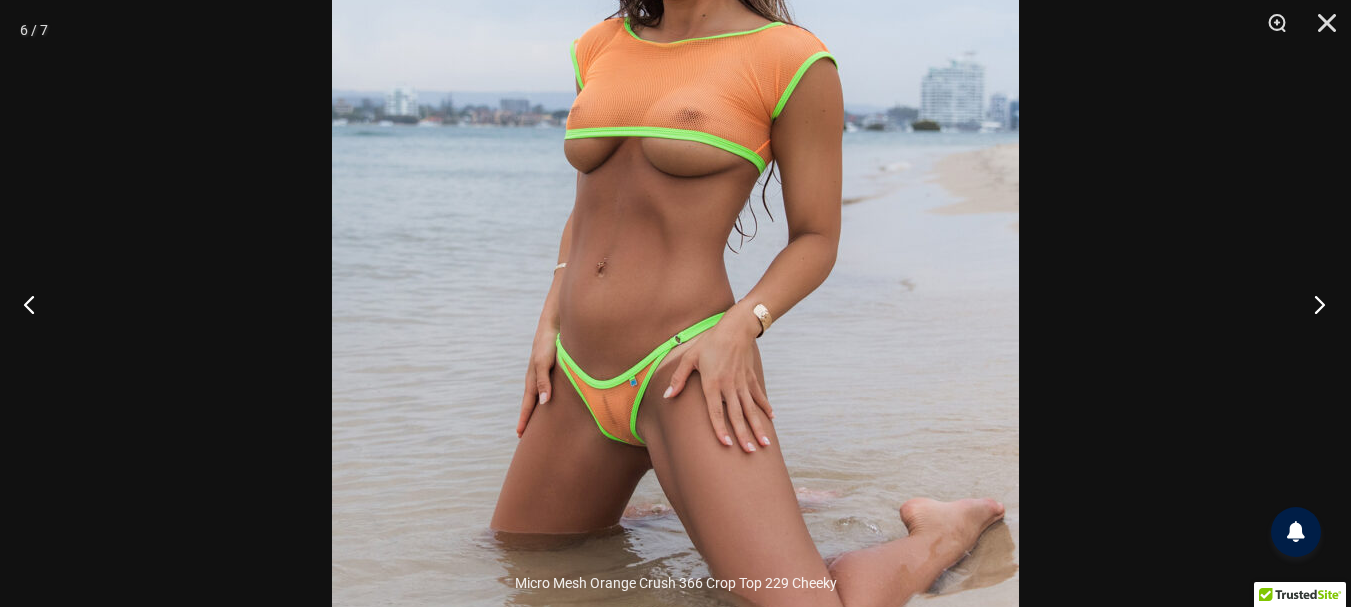 click at bounding box center [1313, 304] 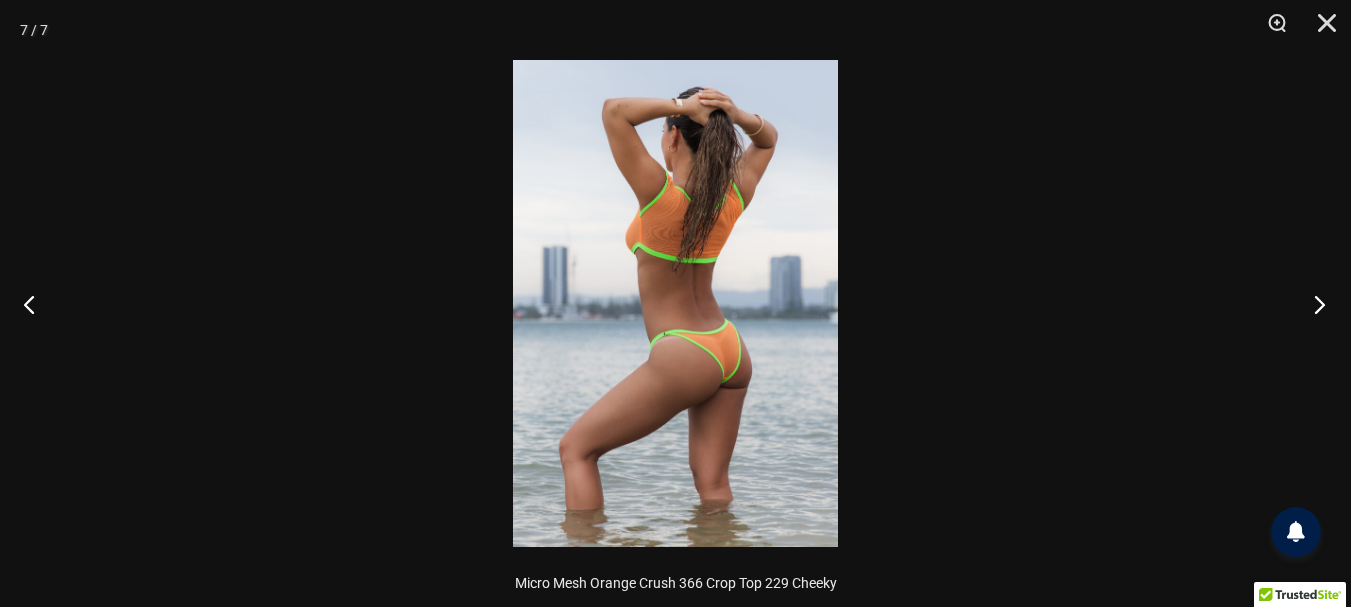 click at bounding box center (1313, 304) 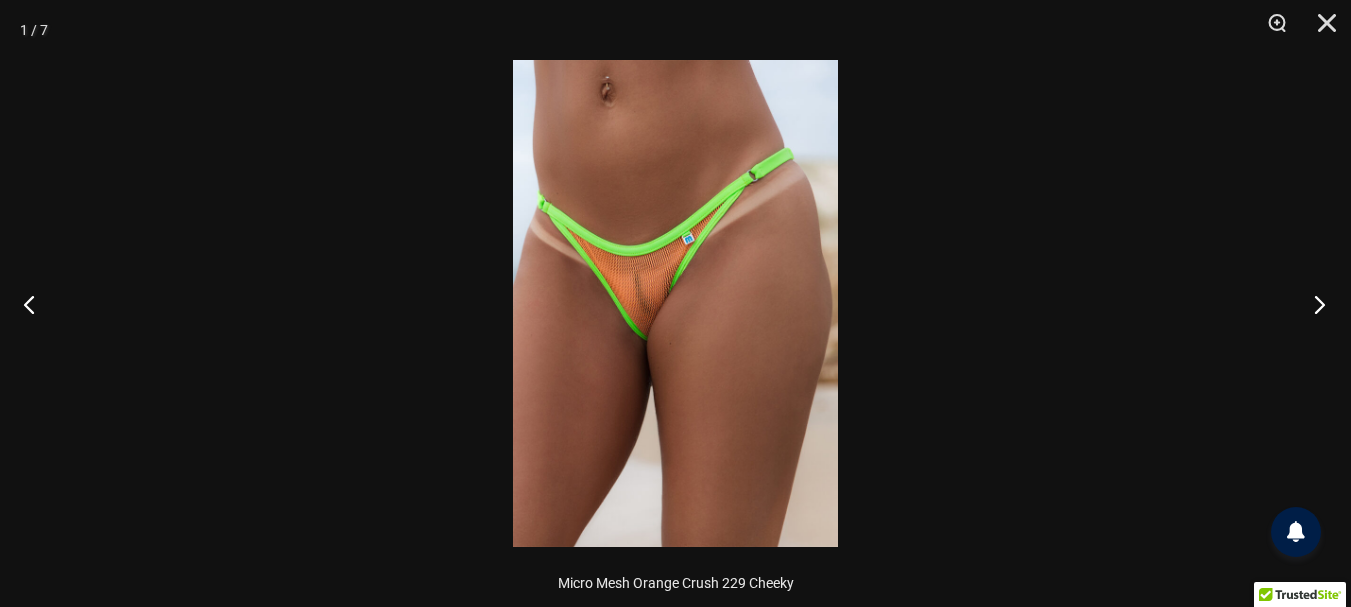 click at bounding box center [1313, 304] 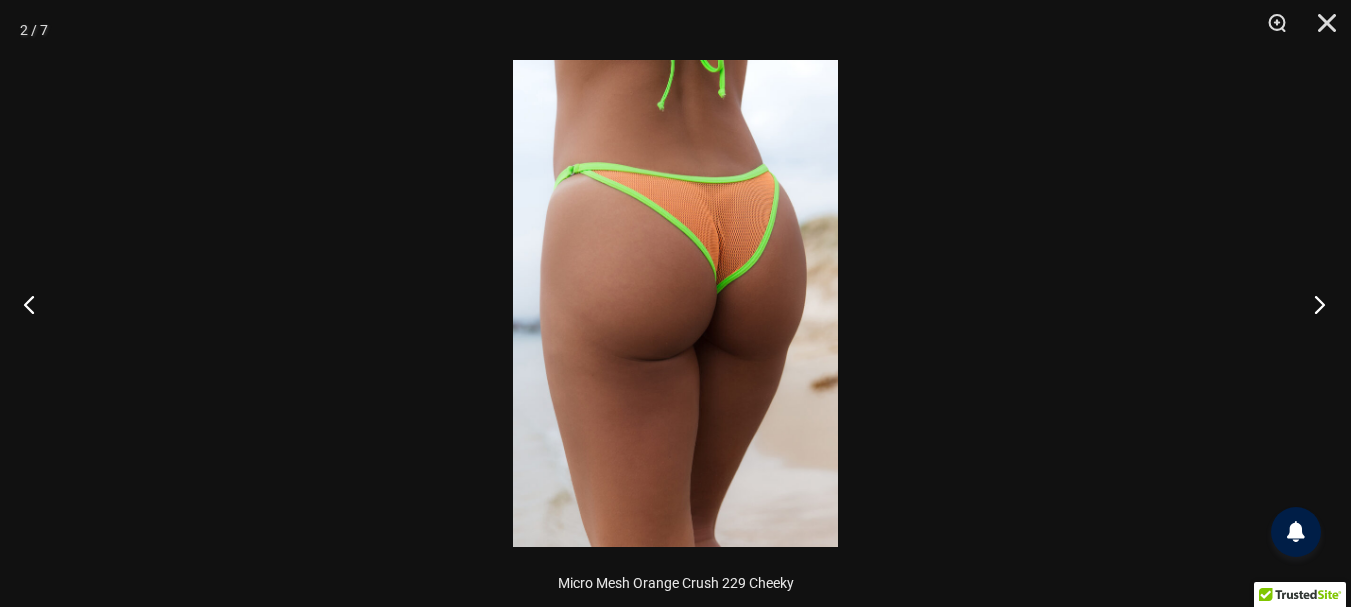 click at bounding box center [1313, 304] 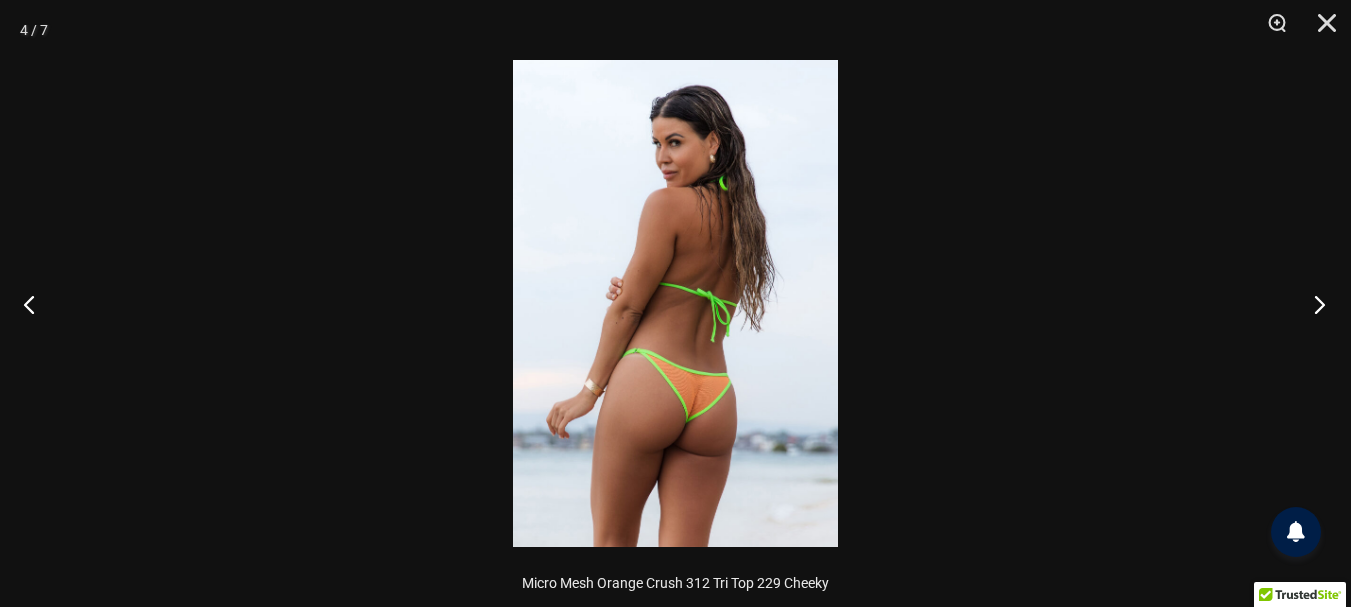 click at bounding box center [1313, 304] 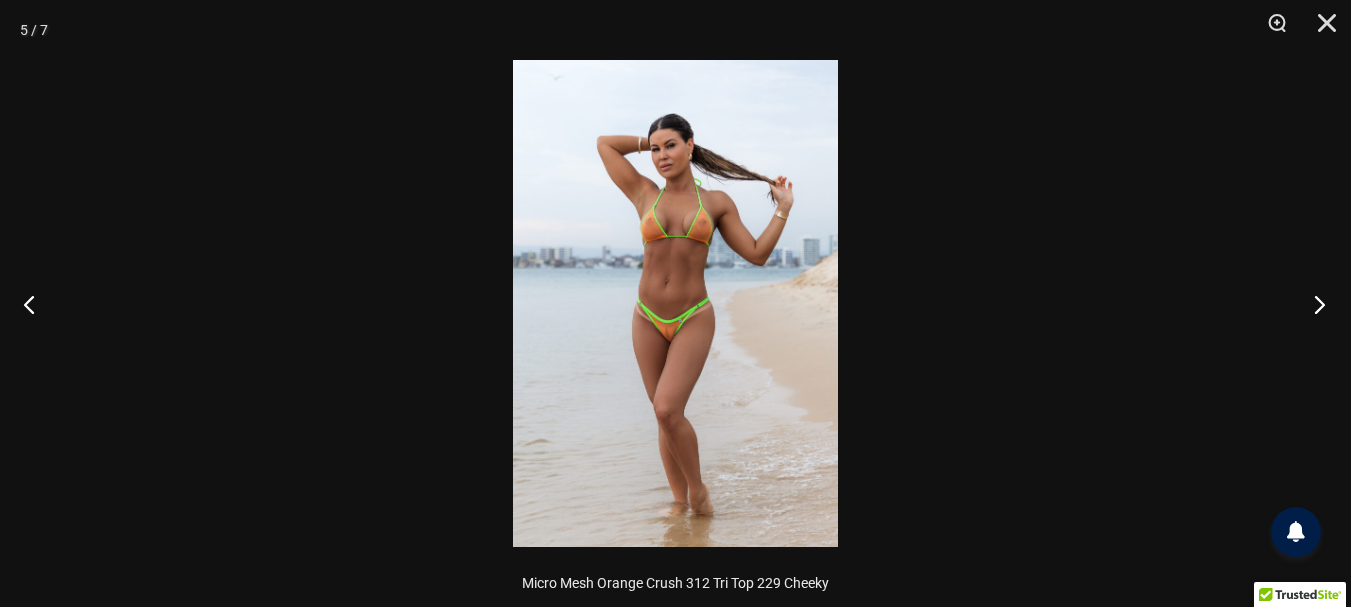 click at bounding box center (1313, 304) 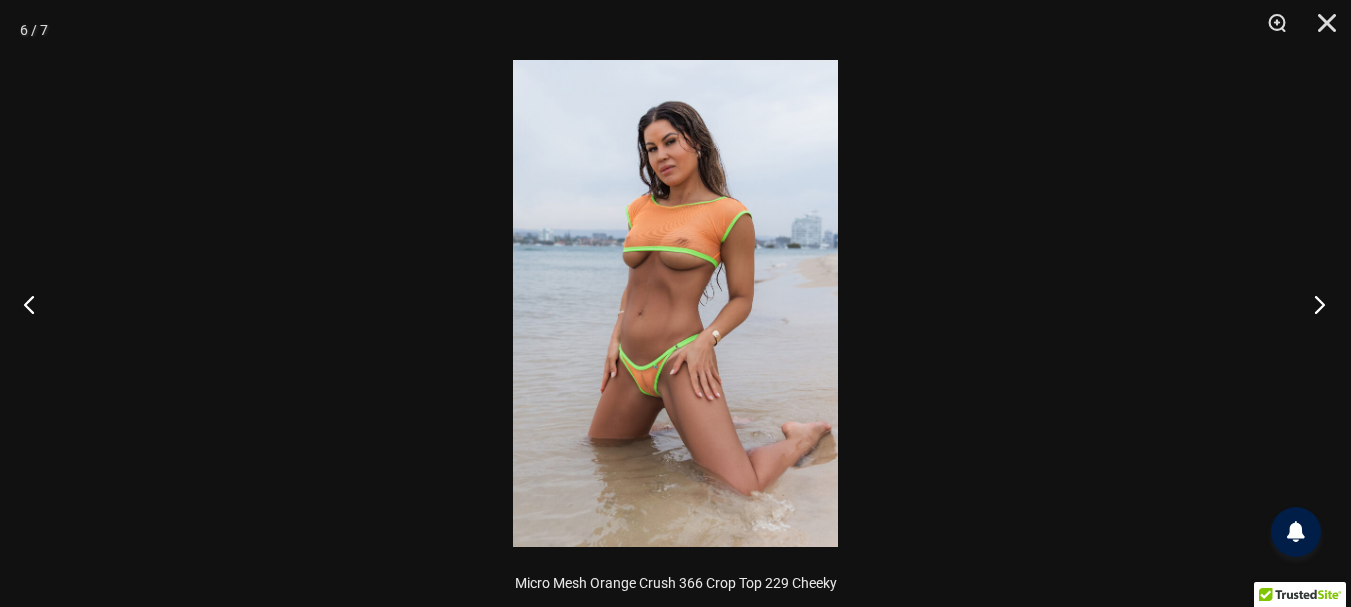 click at bounding box center [1313, 304] 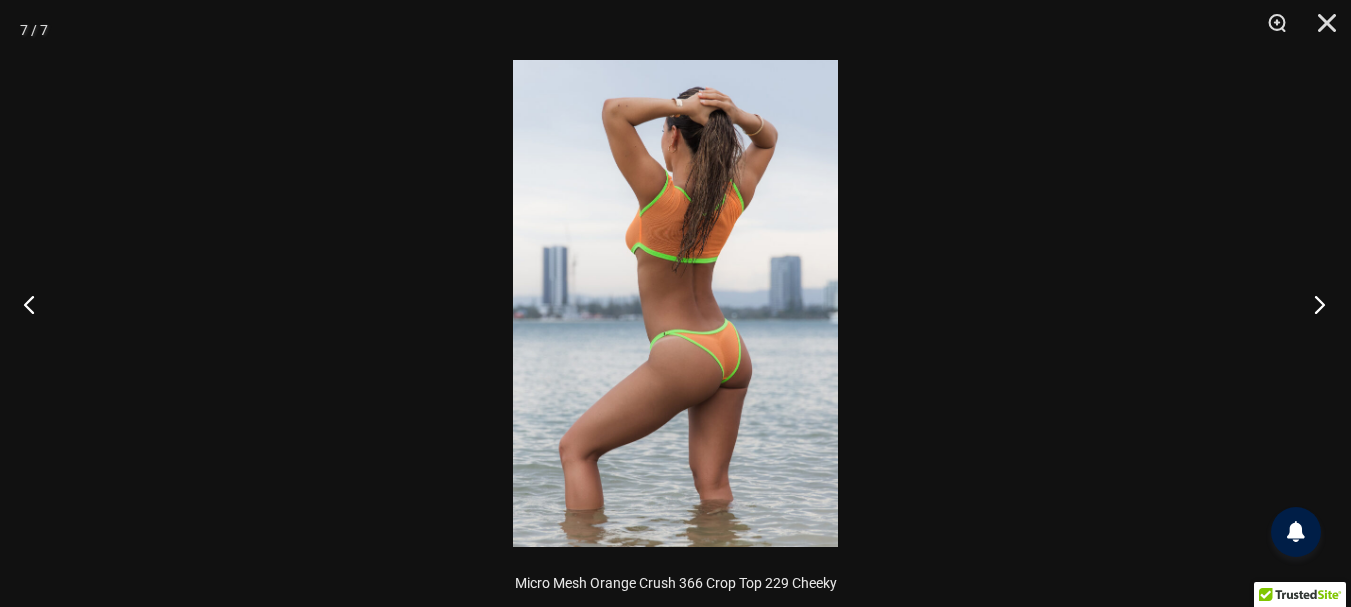 click at bounding box center (1313, 304) 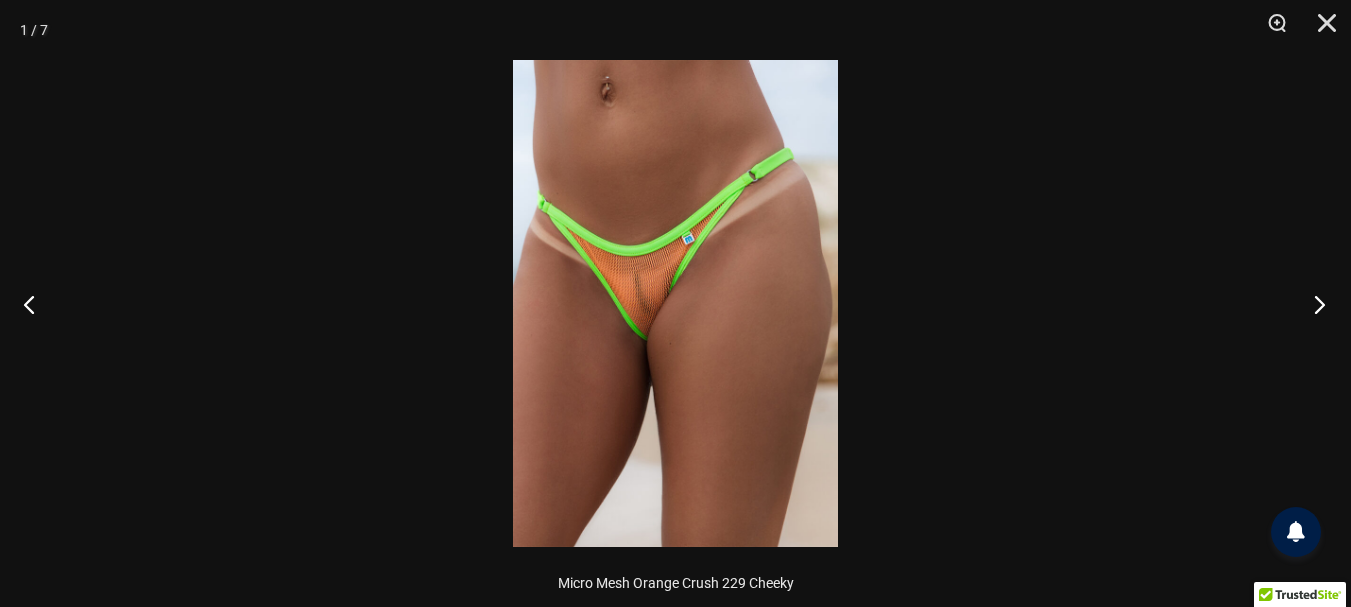 click at bounding box center [1313, 304] 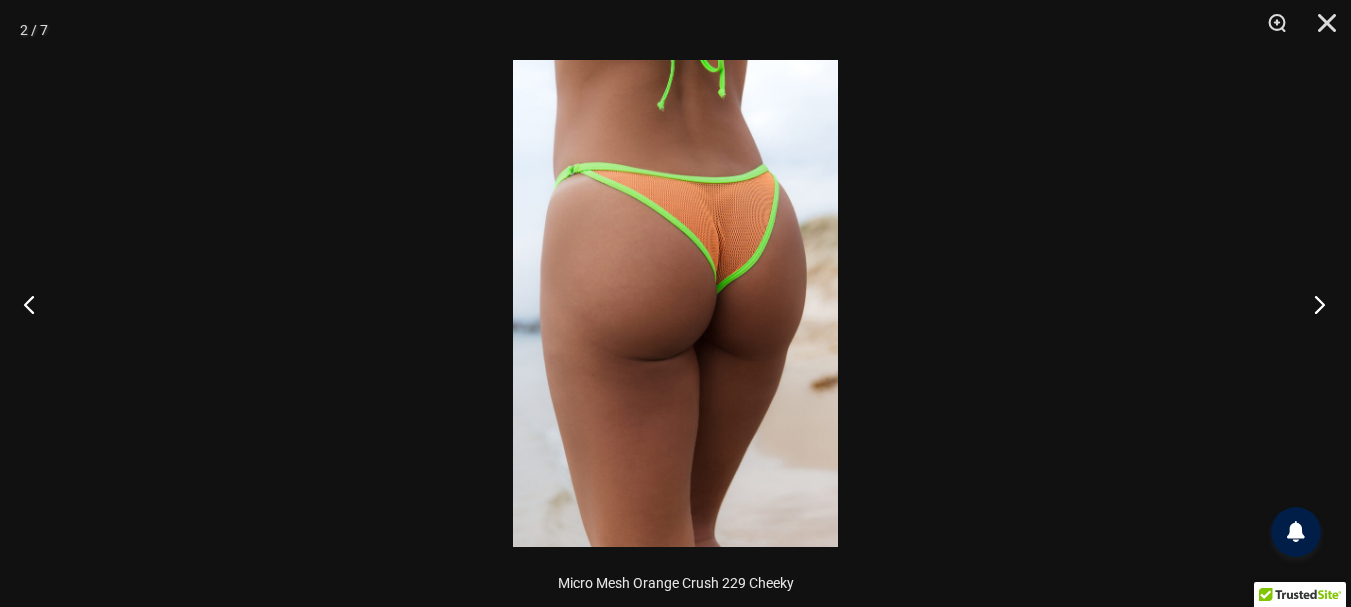 click at bounding box center (1313, 304) 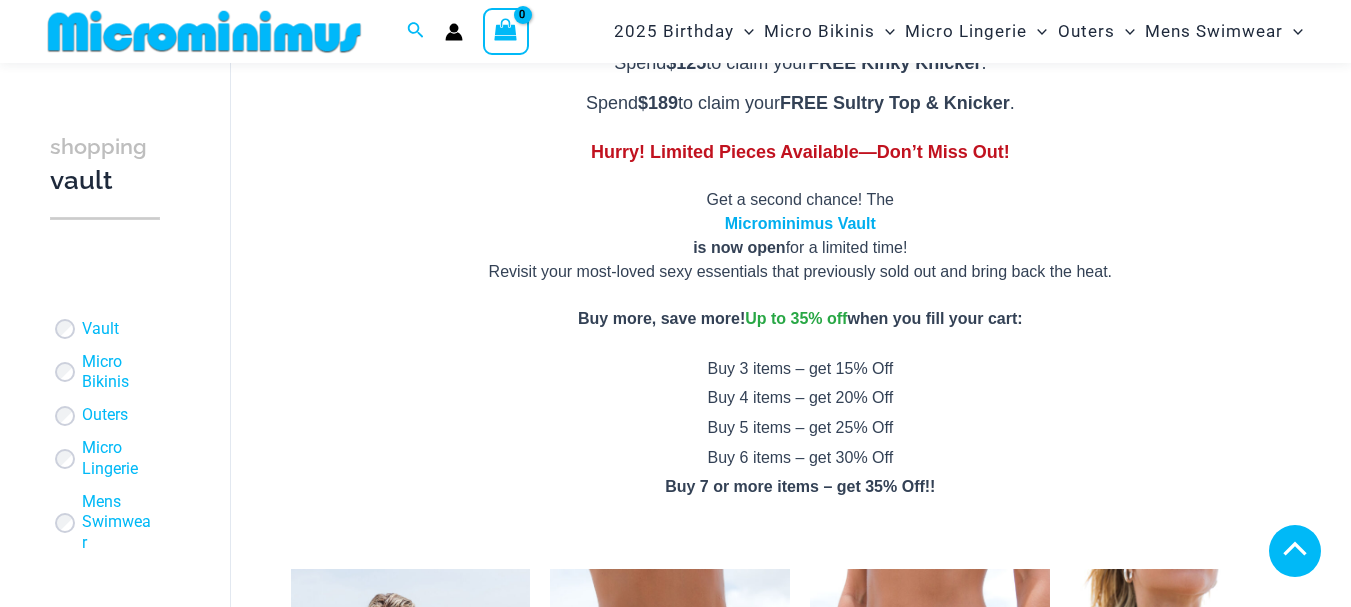 scroll, scrollTop: 685, scrollLeft: 0, axis: vertical 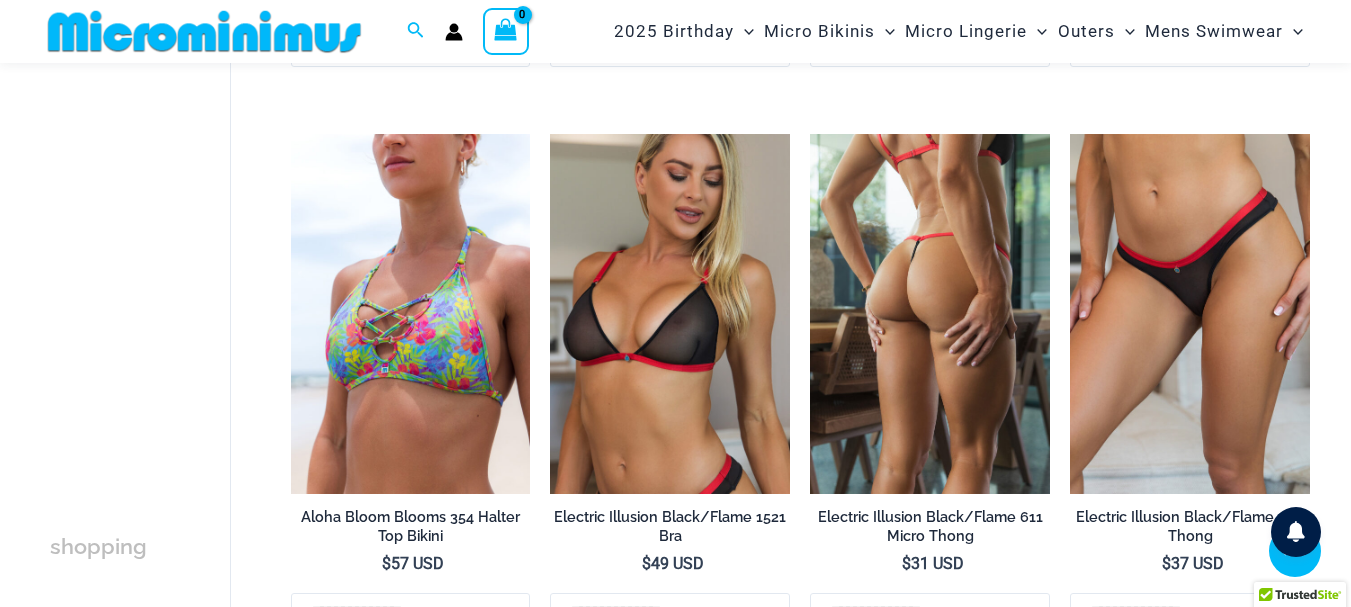type on "**********" 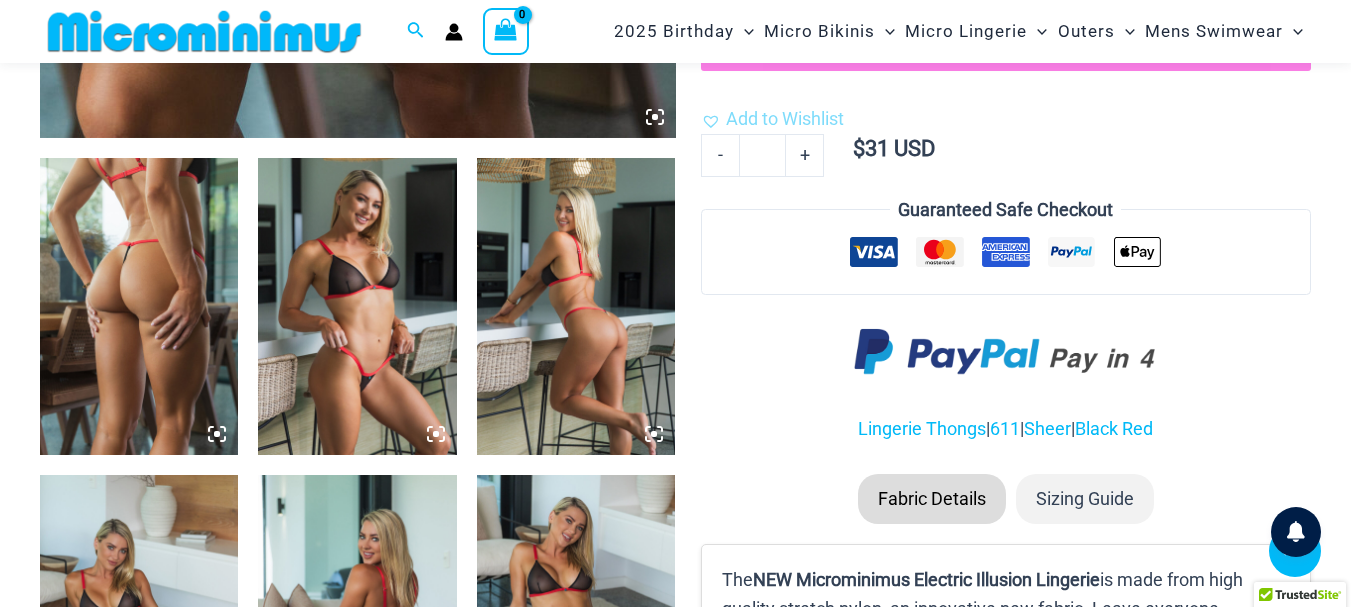 scroll, scrollTop: 997, scrollLeft: 0, axis: vertical 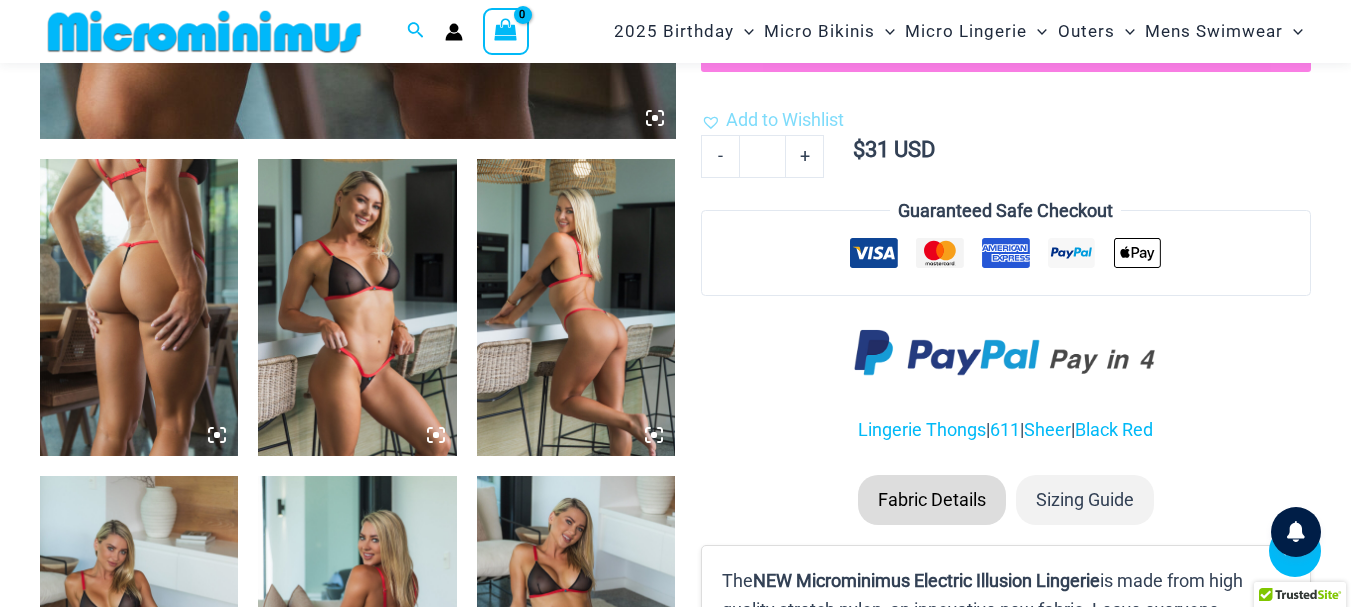 click at bounding box center (357, 308) 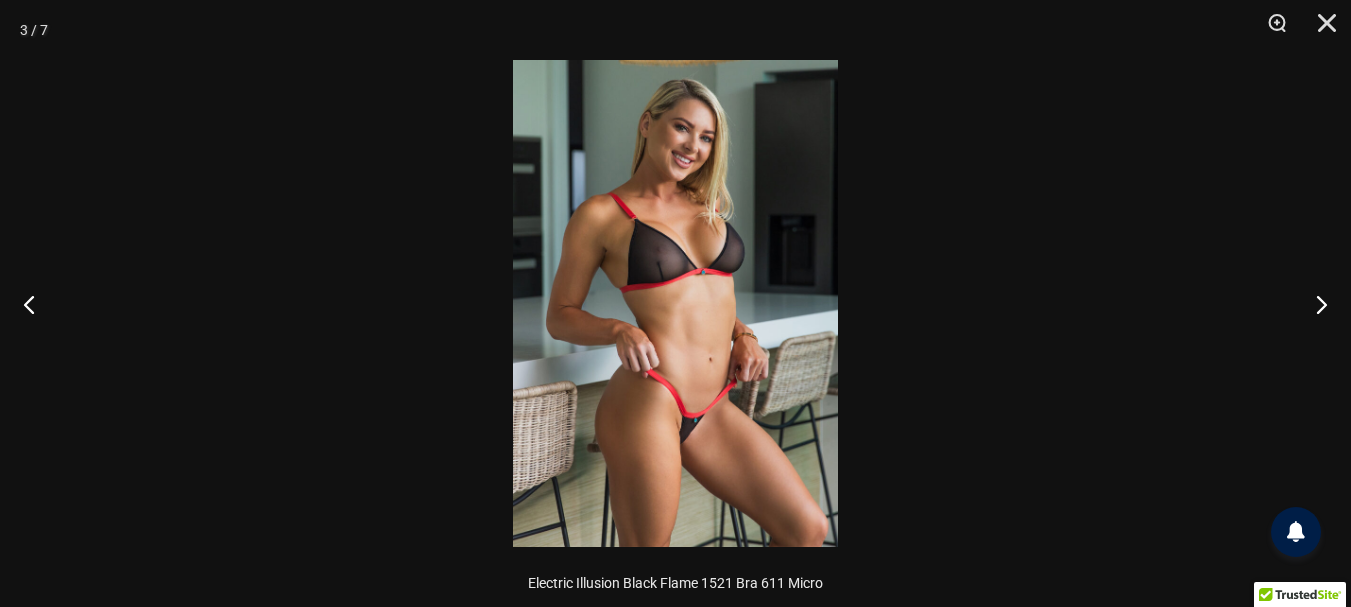 click at bounding box center (675, 303) 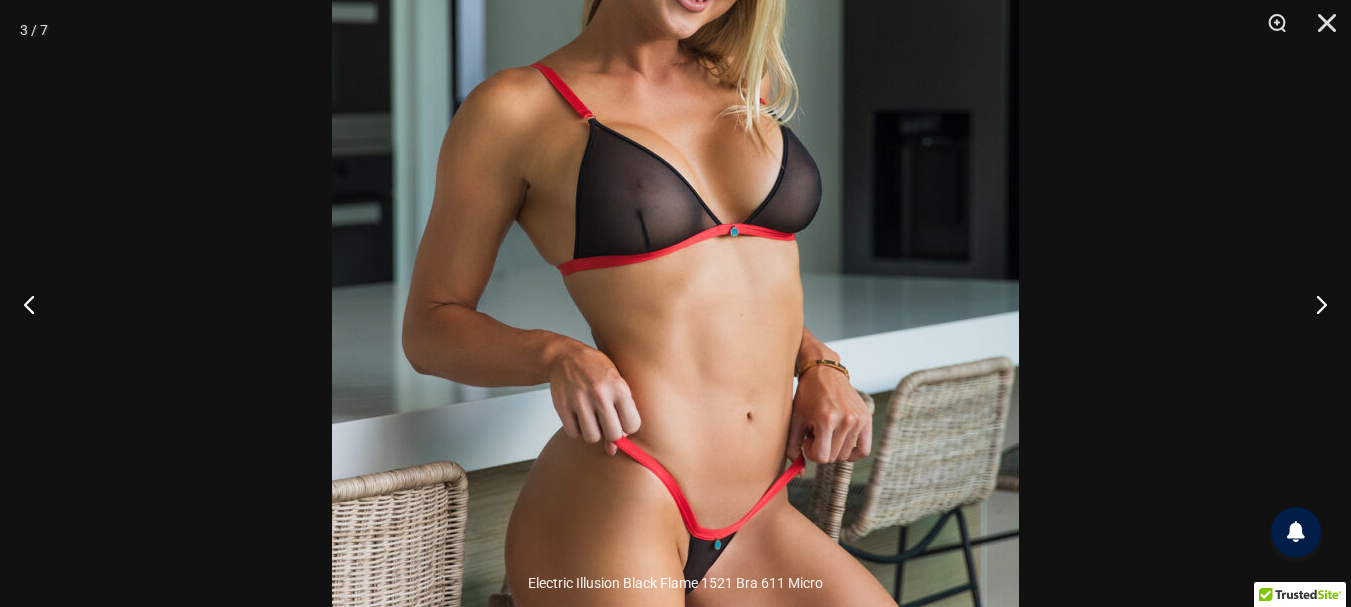 click at bounding box center [675, 298] 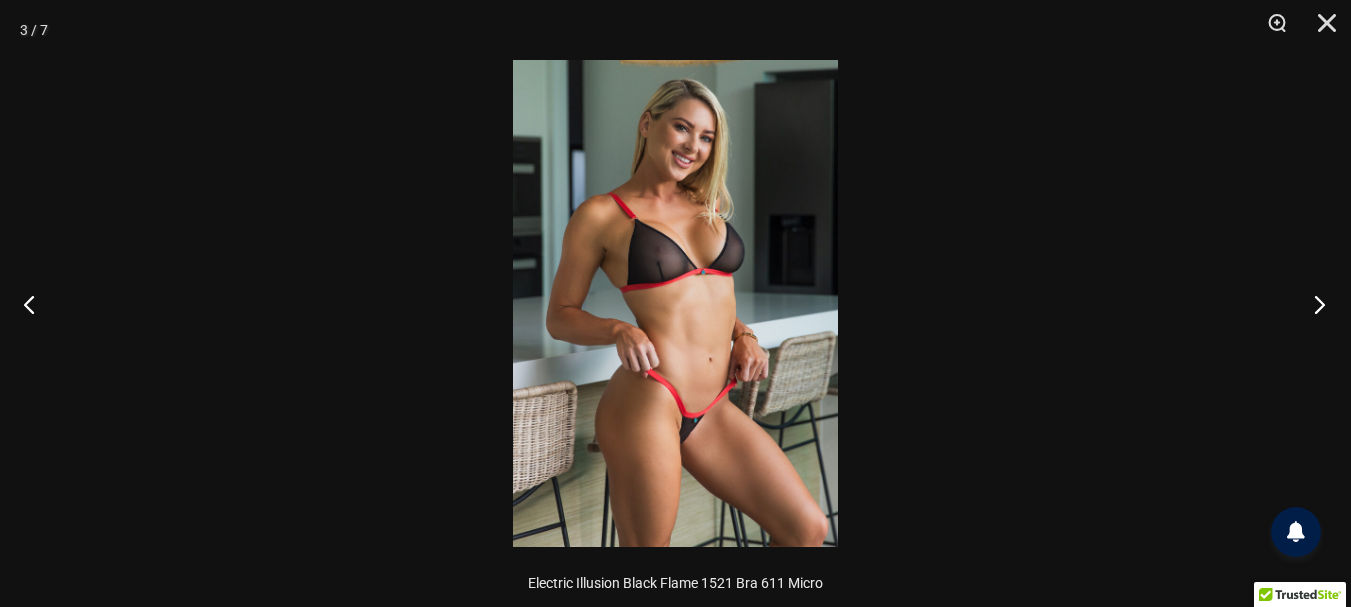 click at bounding box center [1313, 304] 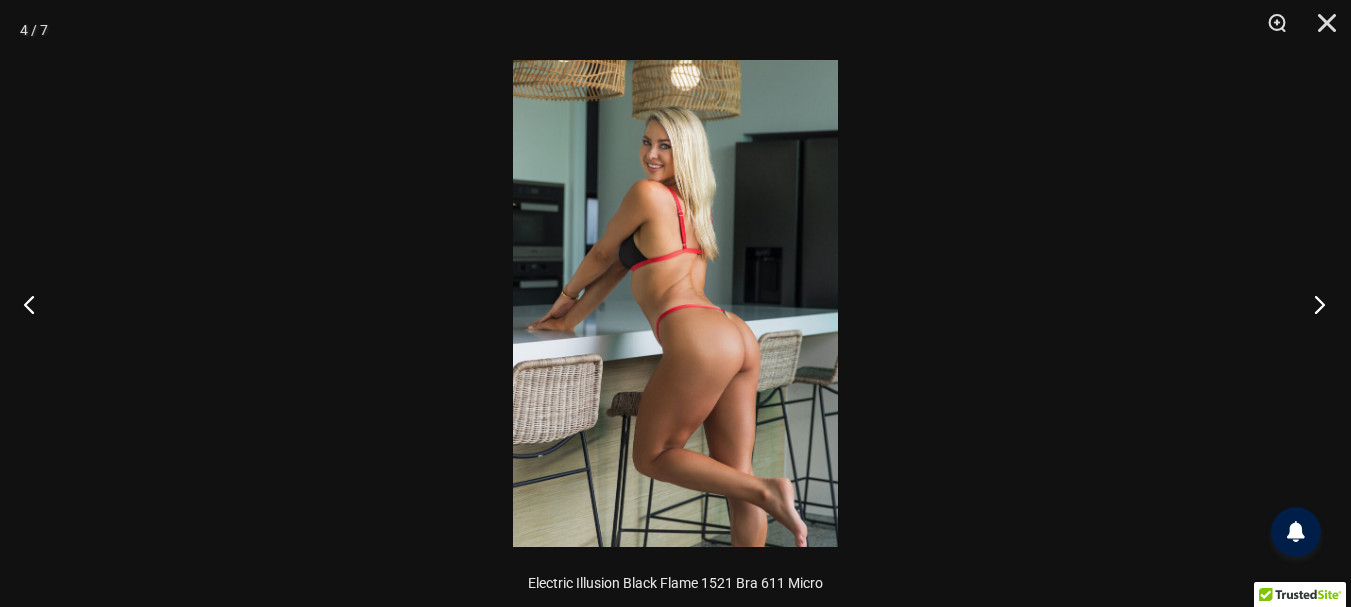 click at bounding box center [1313, 304] 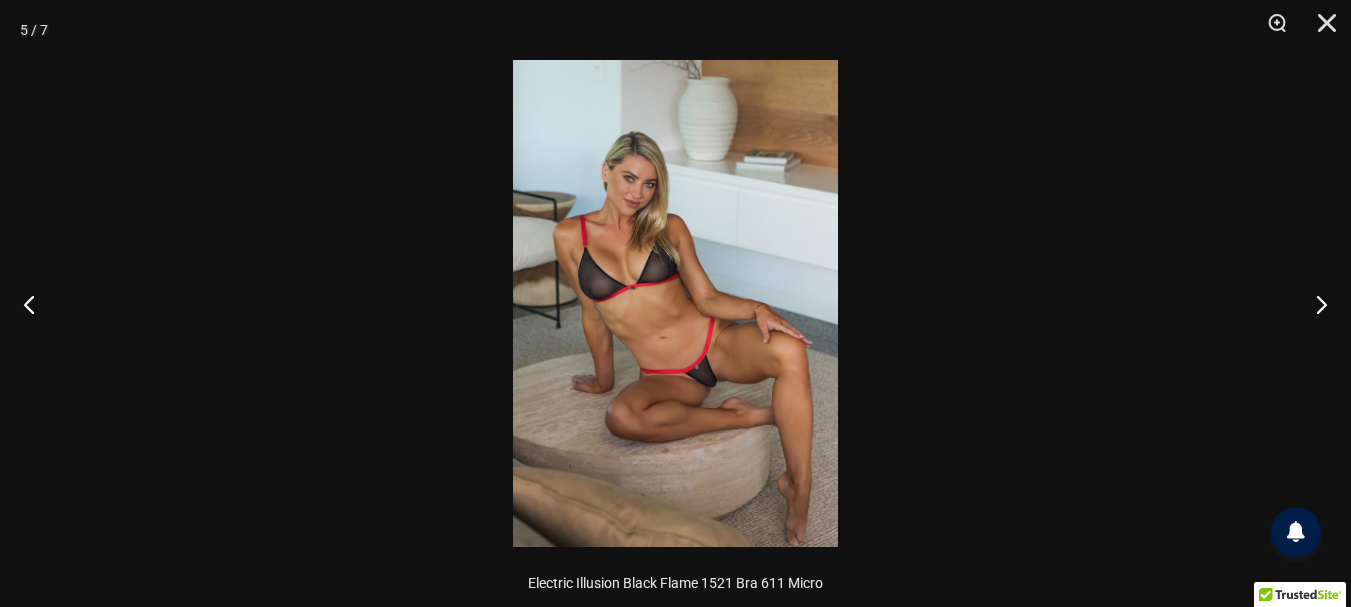 click at bounding box center [675, 303] 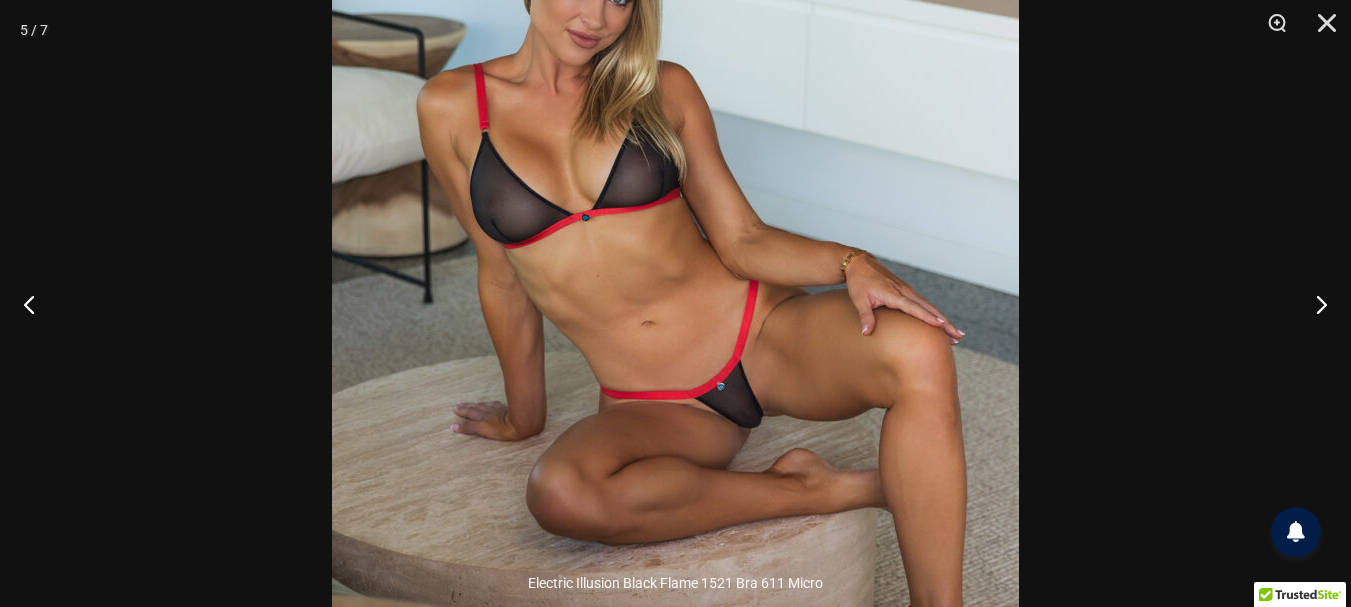 click at bounding box center [675, 251] 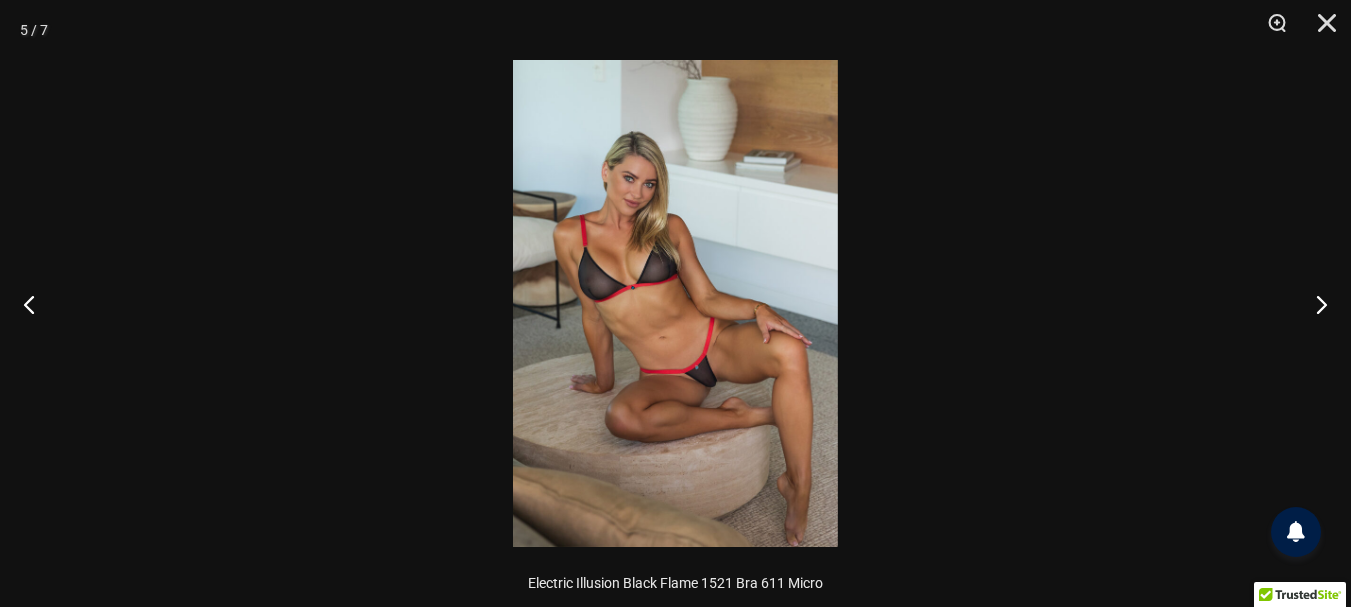 click at bounding box center (675, 303) 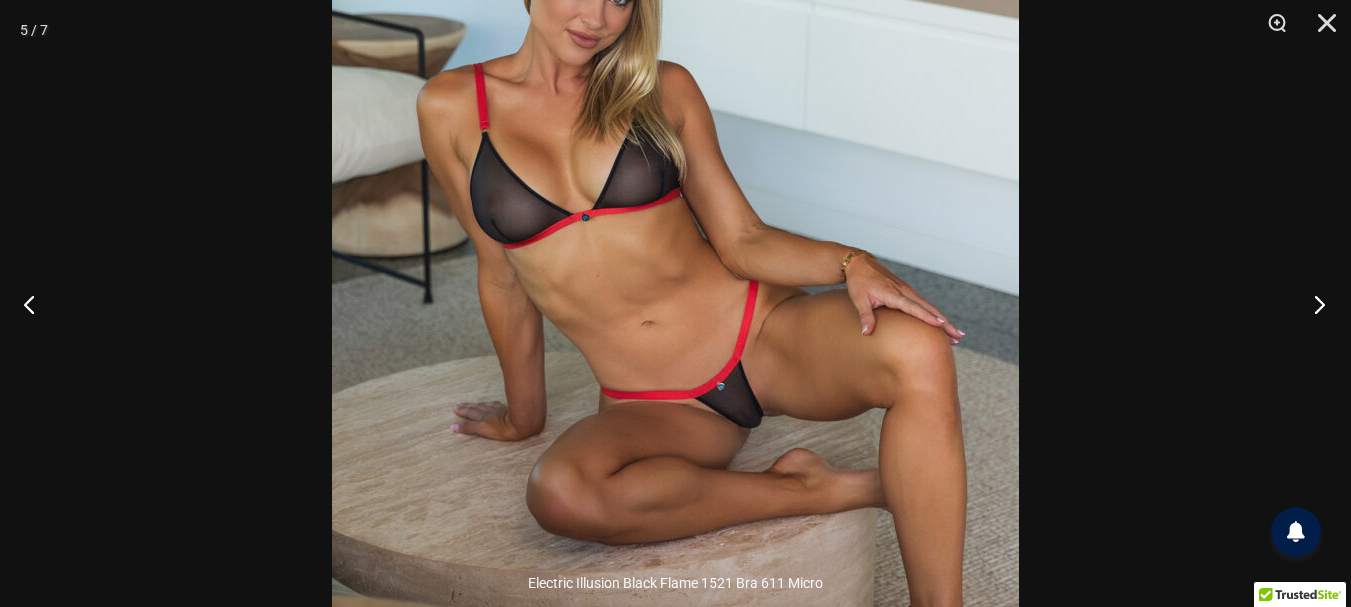 click at bounding box center (1313, 304) 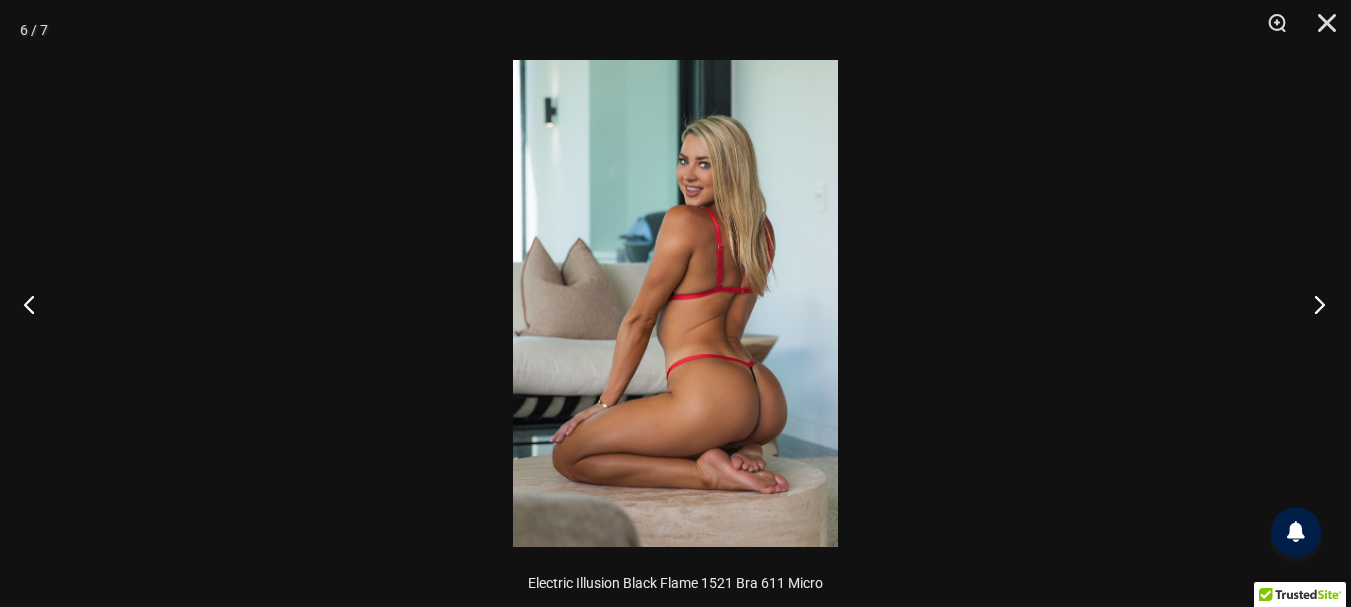 click at bounding box center [1313, 304] 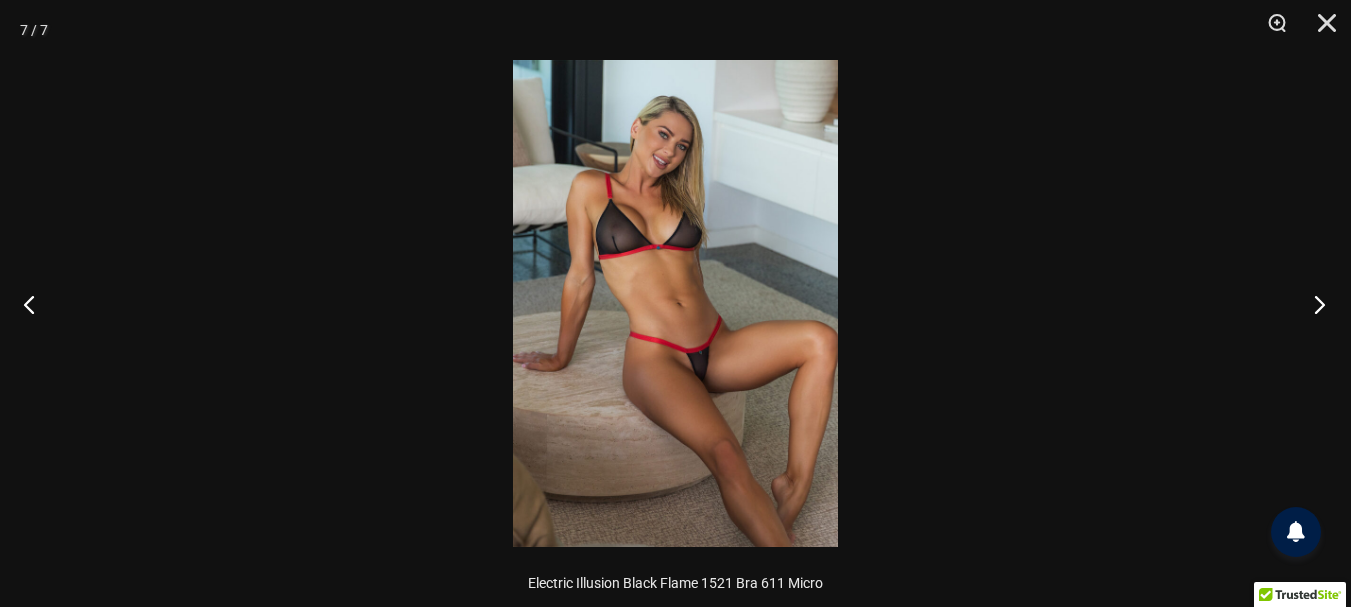 click at bounding box center (1313, 304) 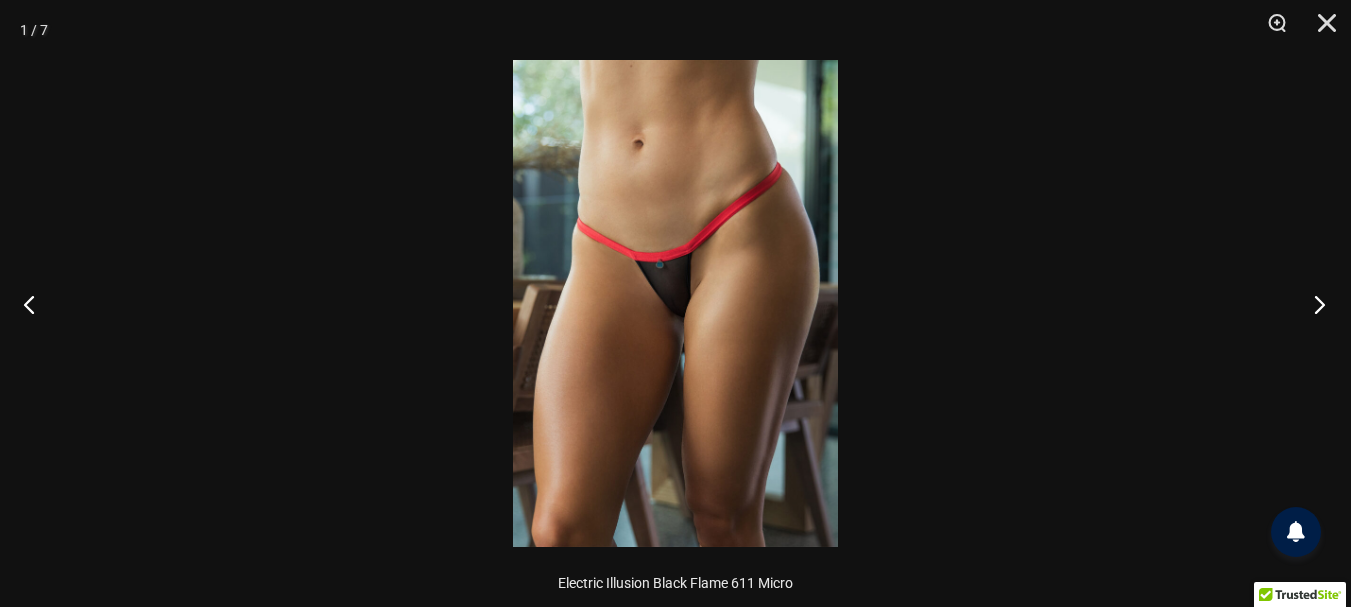 click at bounding box center (1313, 304) 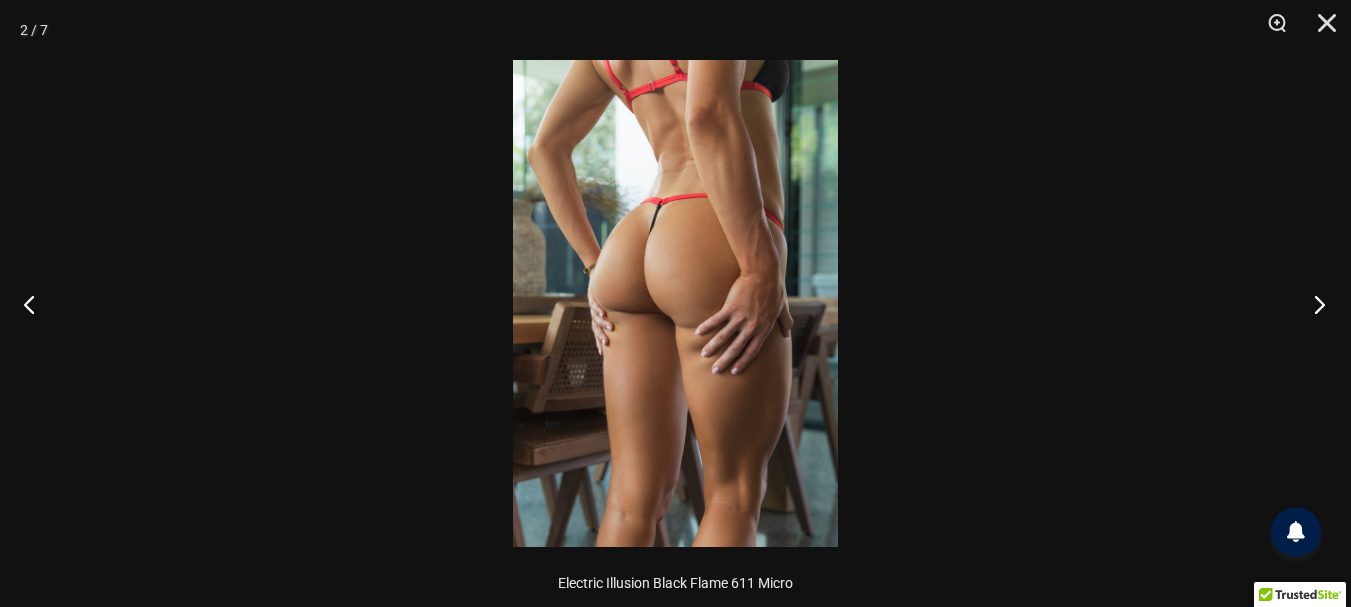 click at bounding box center [1313, 304] 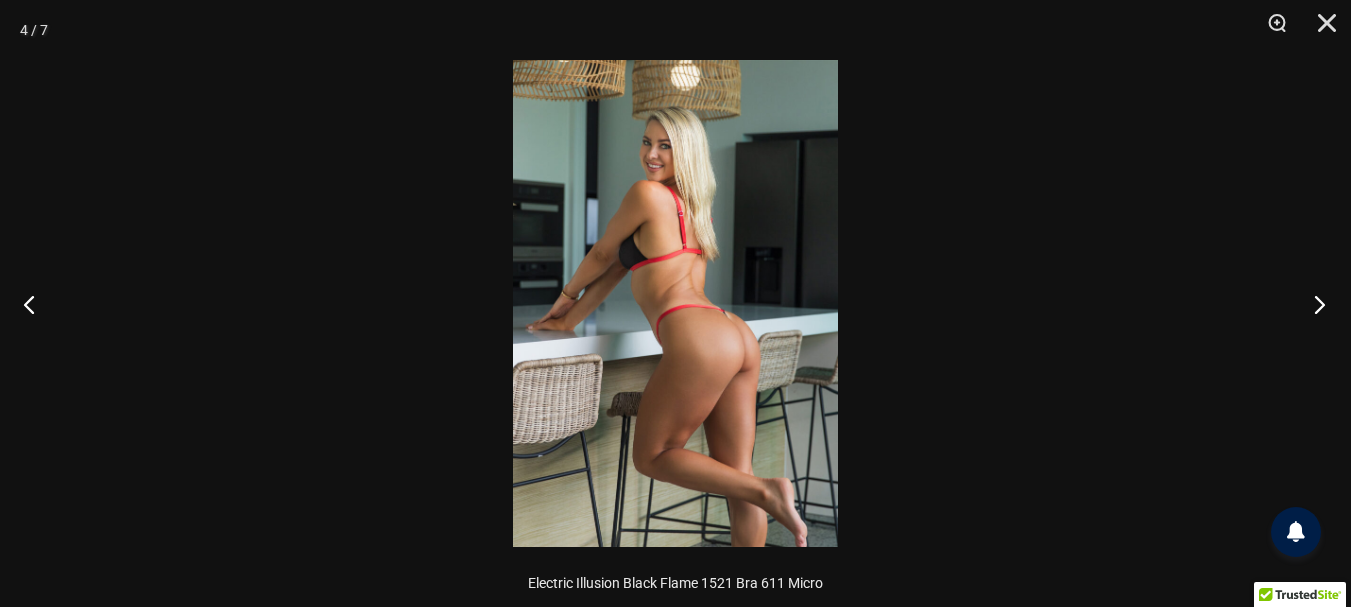 click at bounding box center (1313, 304) 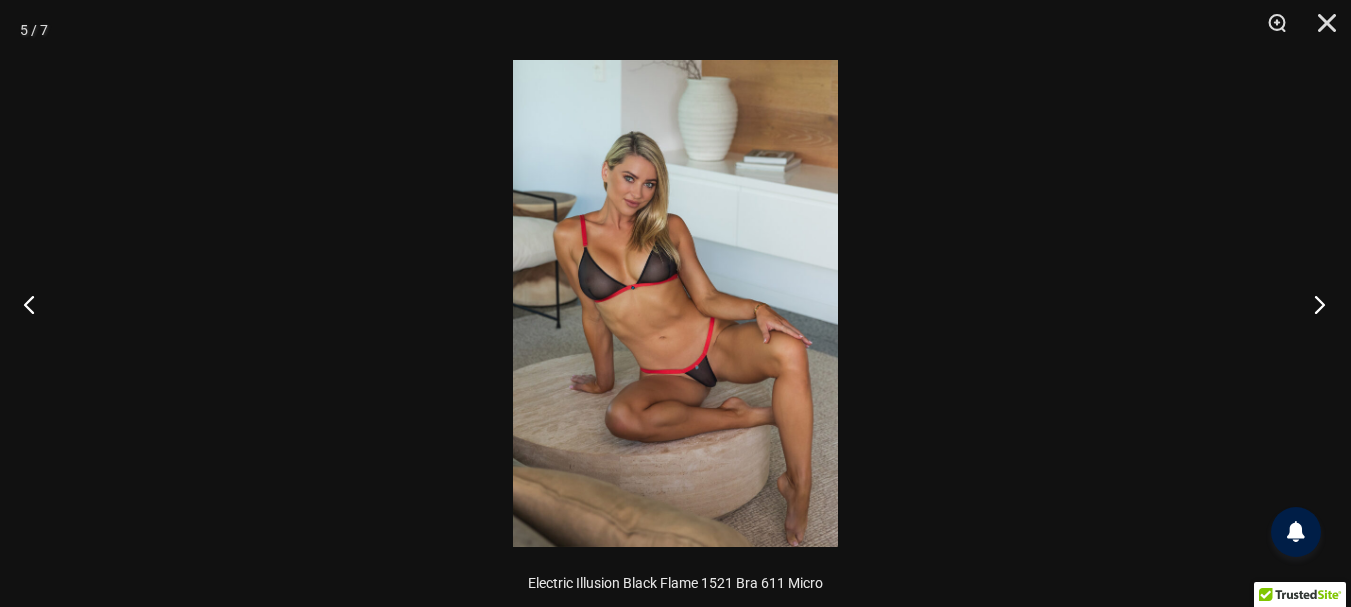 click at bounding box center (1313, 304) 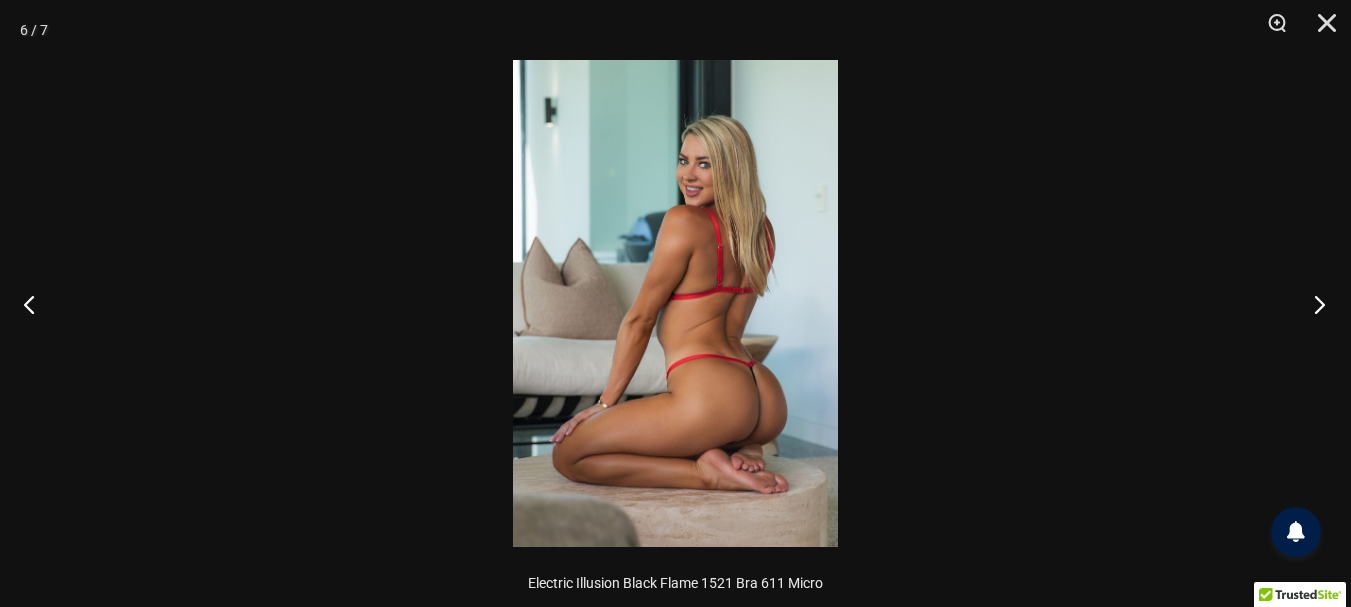 click at bounding box center (1313, 304) 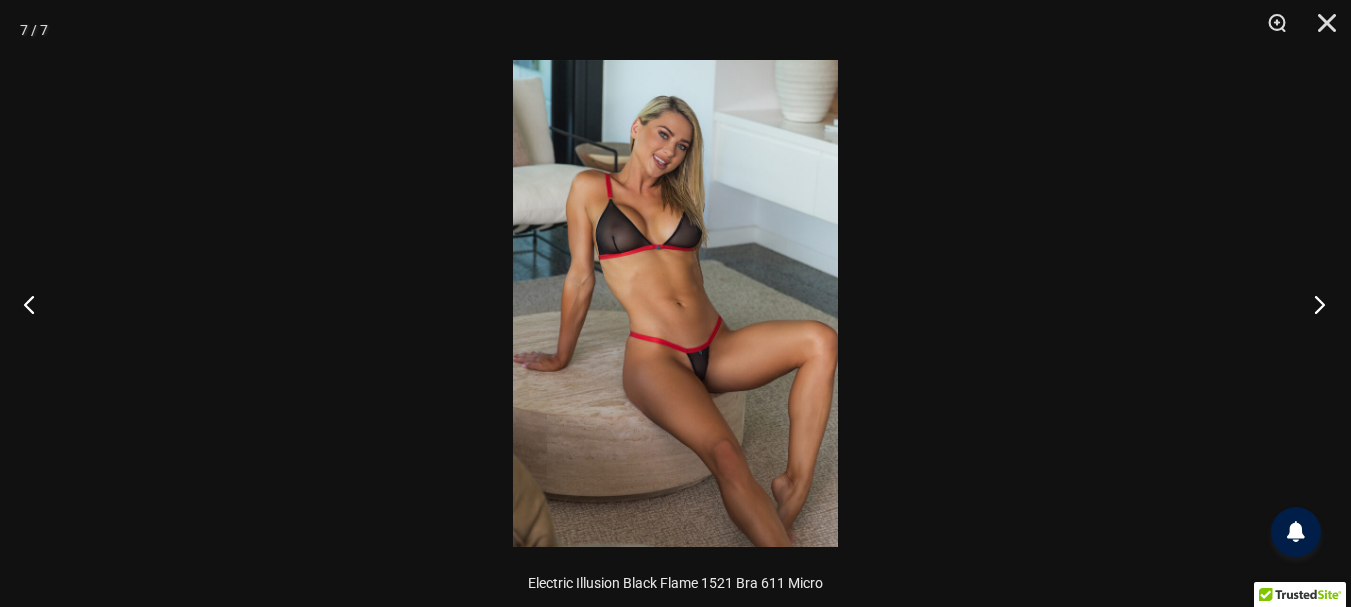 click at bounding box center (1313, 304) 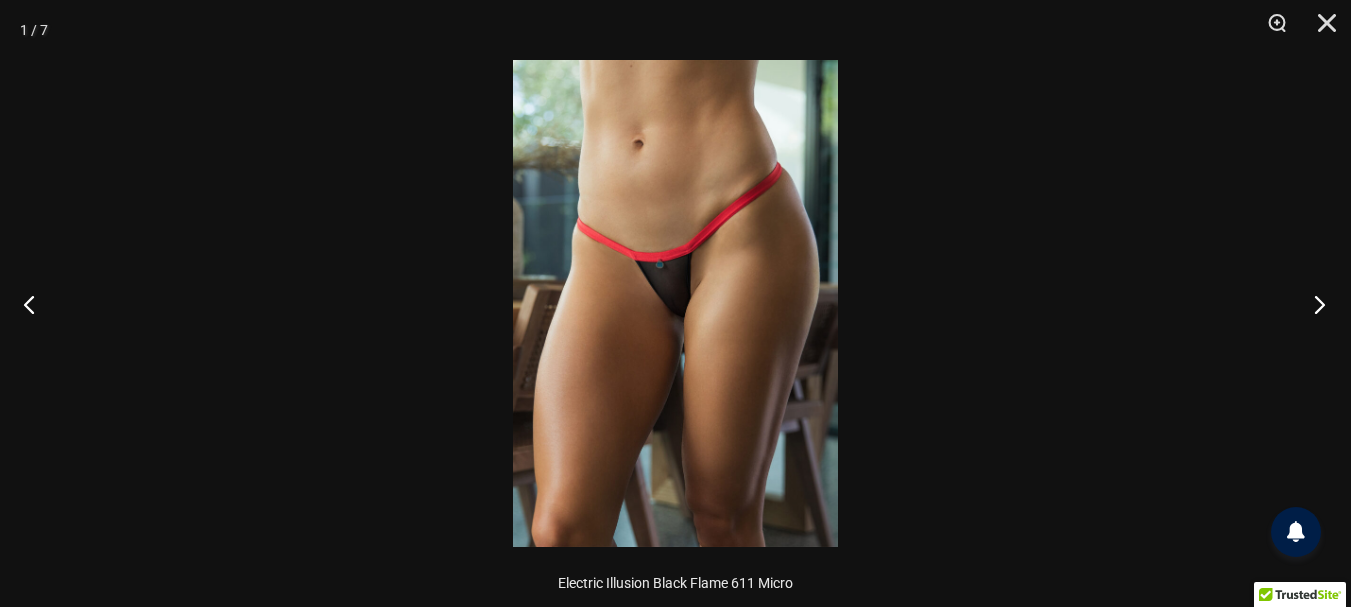 click at bounding box center (1313, 304) 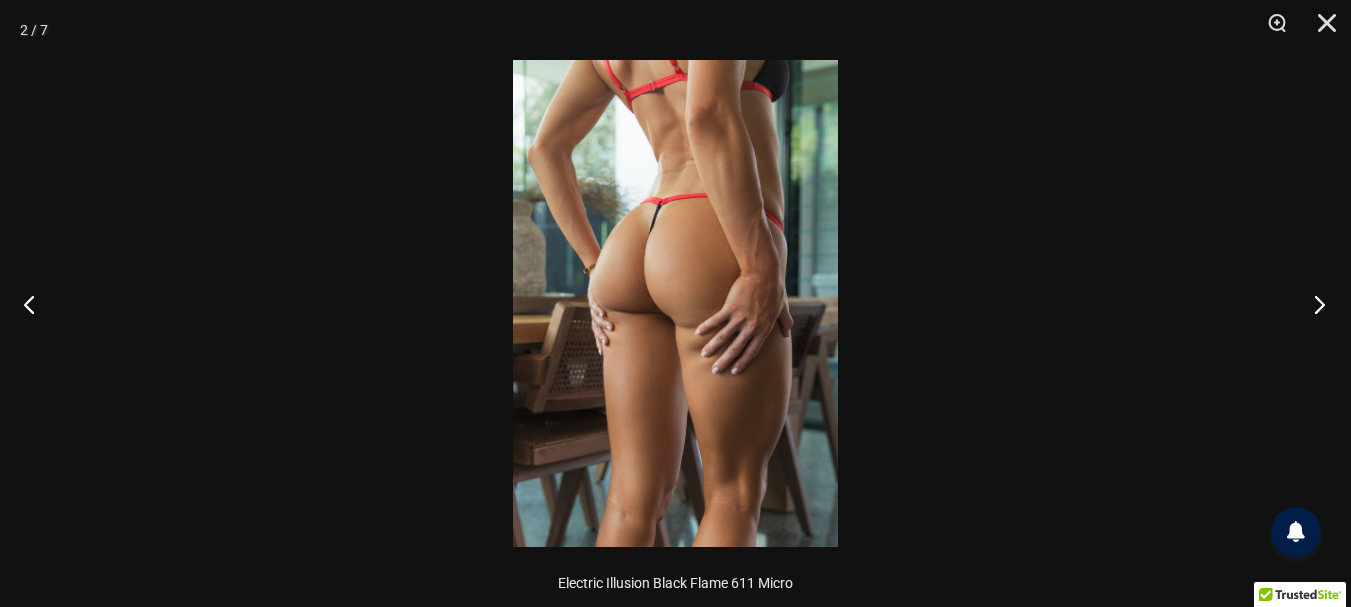 click at bounding box center [1313, 304] 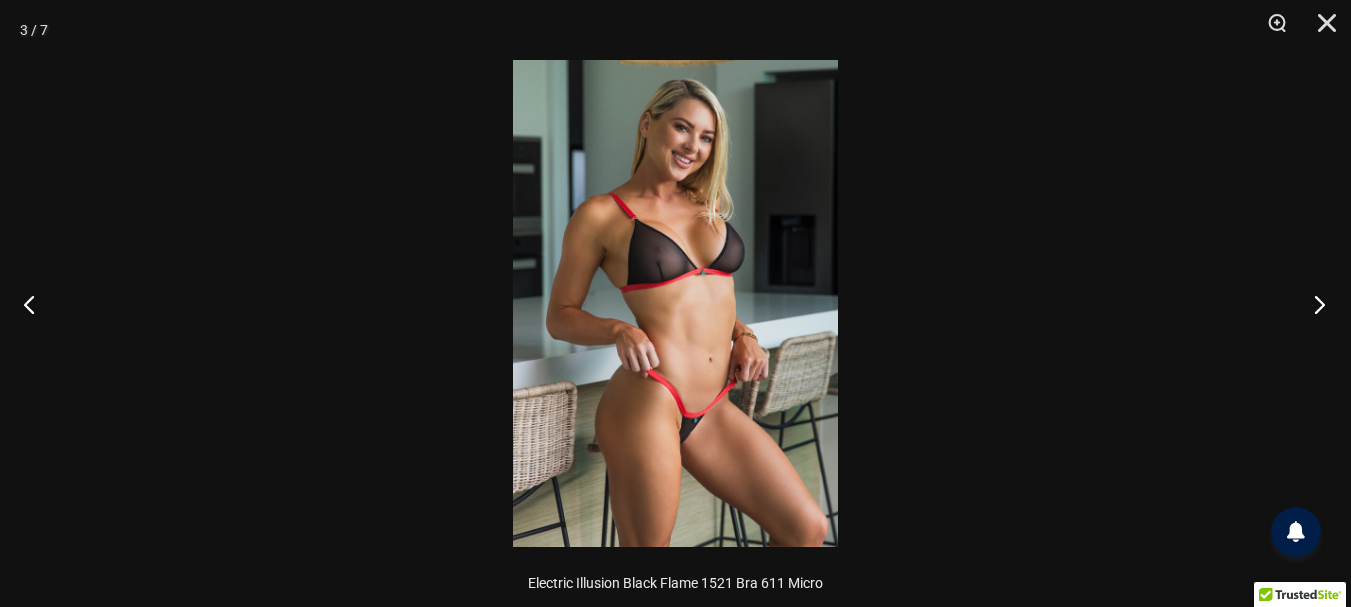click at bounding box center (1313, 304) 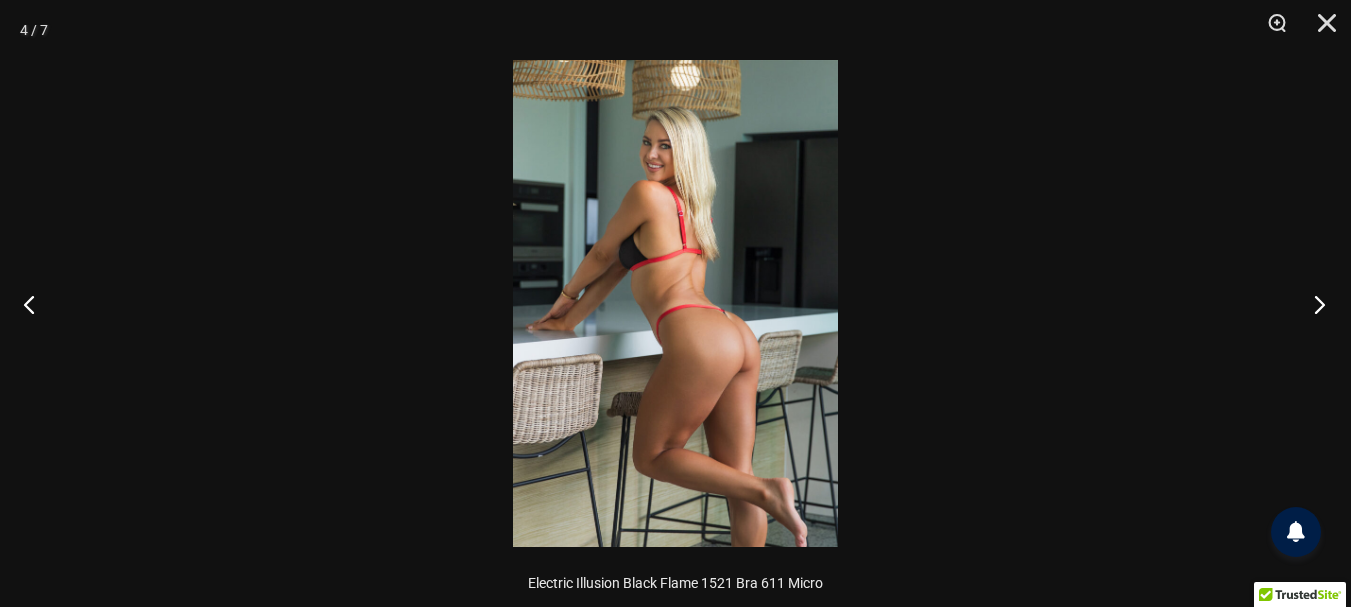 click at bounding box center (1313, 304) 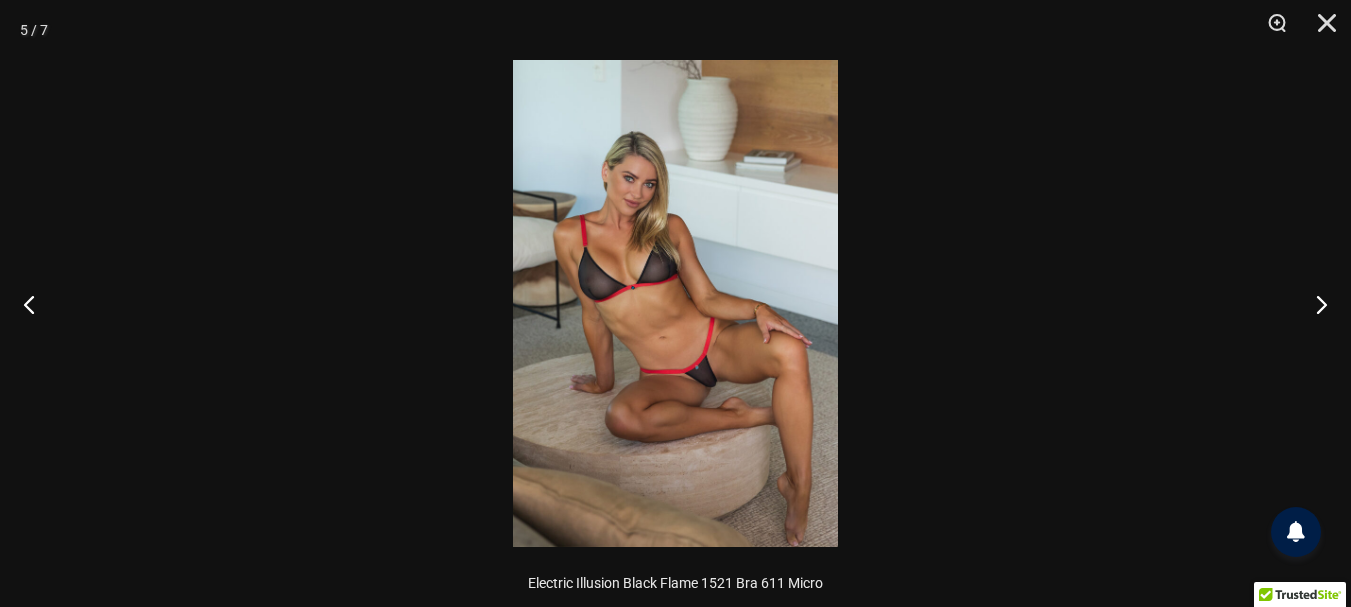 click at bounding box center [675, 303] 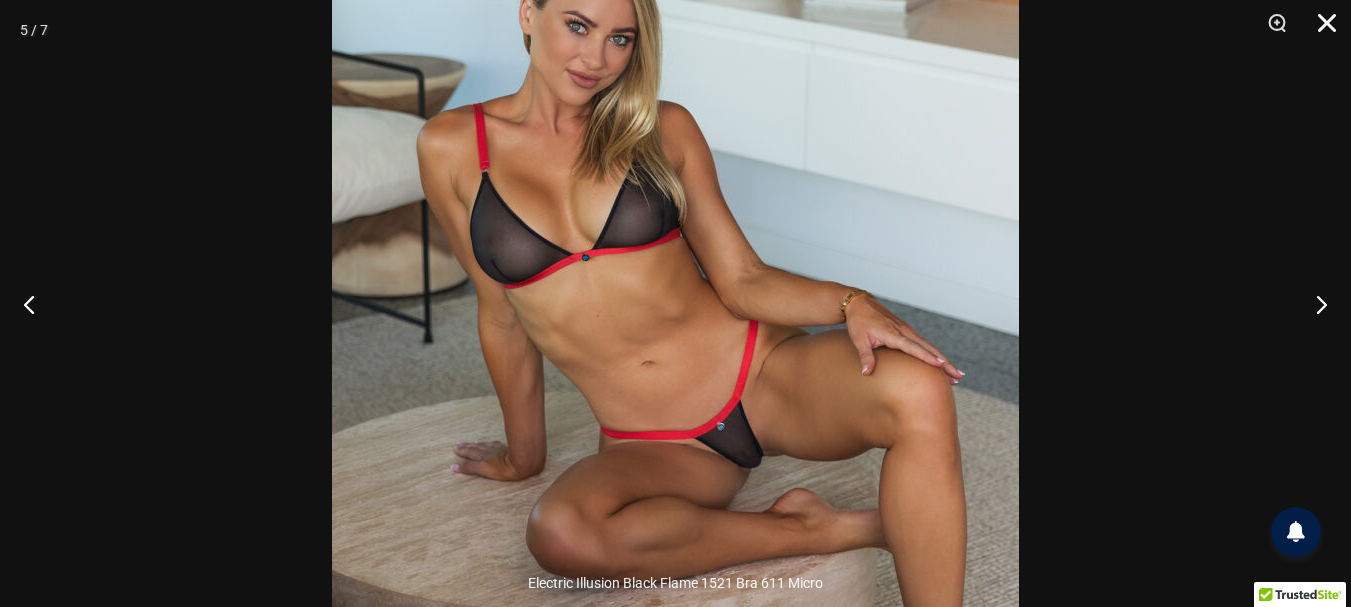click at bounding box center [1320, 30] 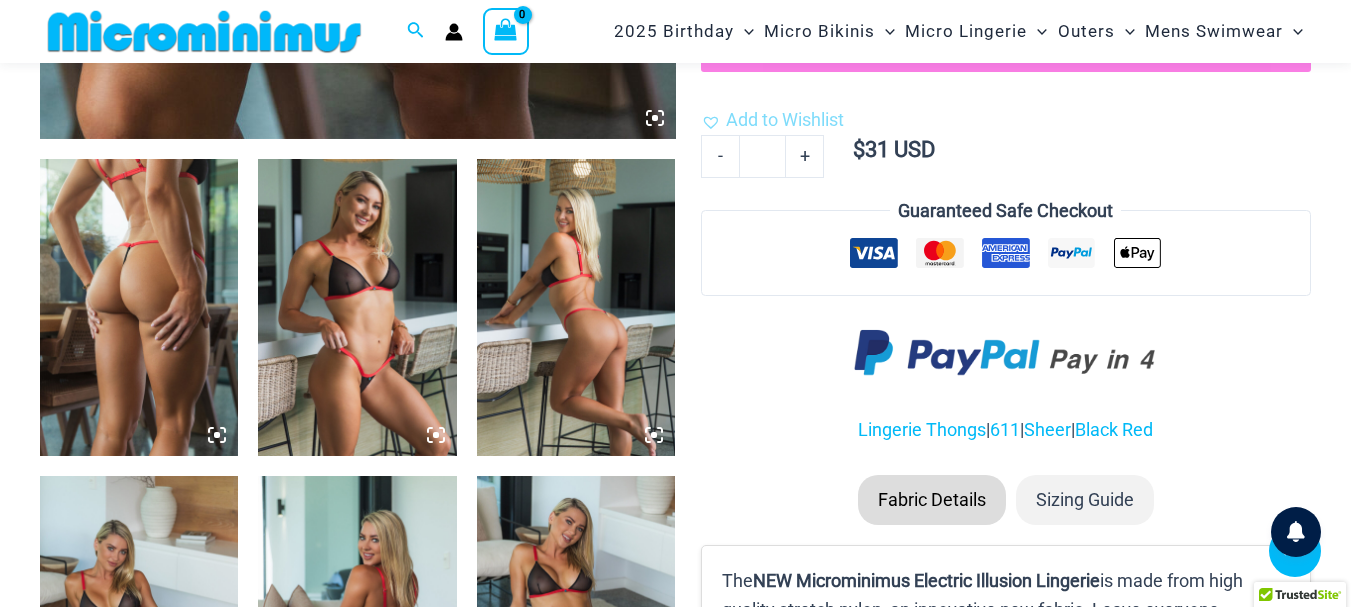 scroll, scrollTop: 197, scrollLeft: 0, axis: vertical 